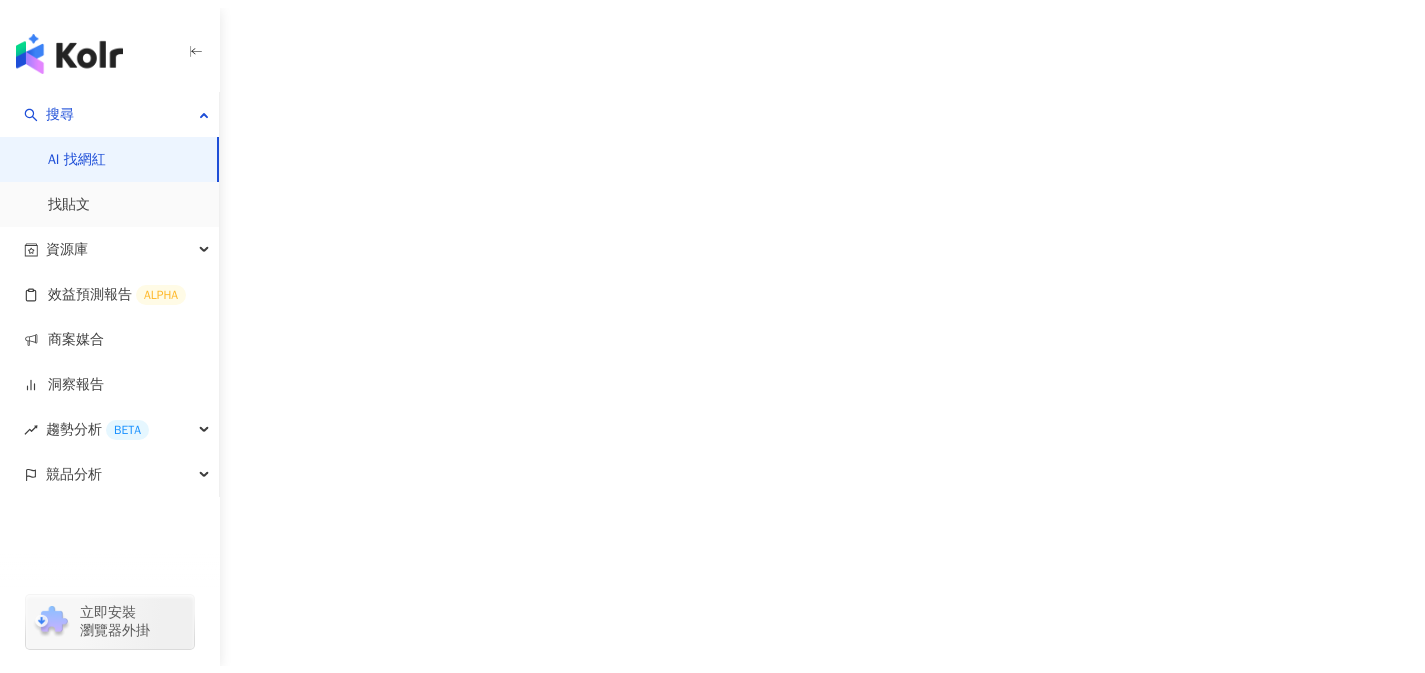 scroll, scrollTop: 0, scrollLeft: 0, axis: both 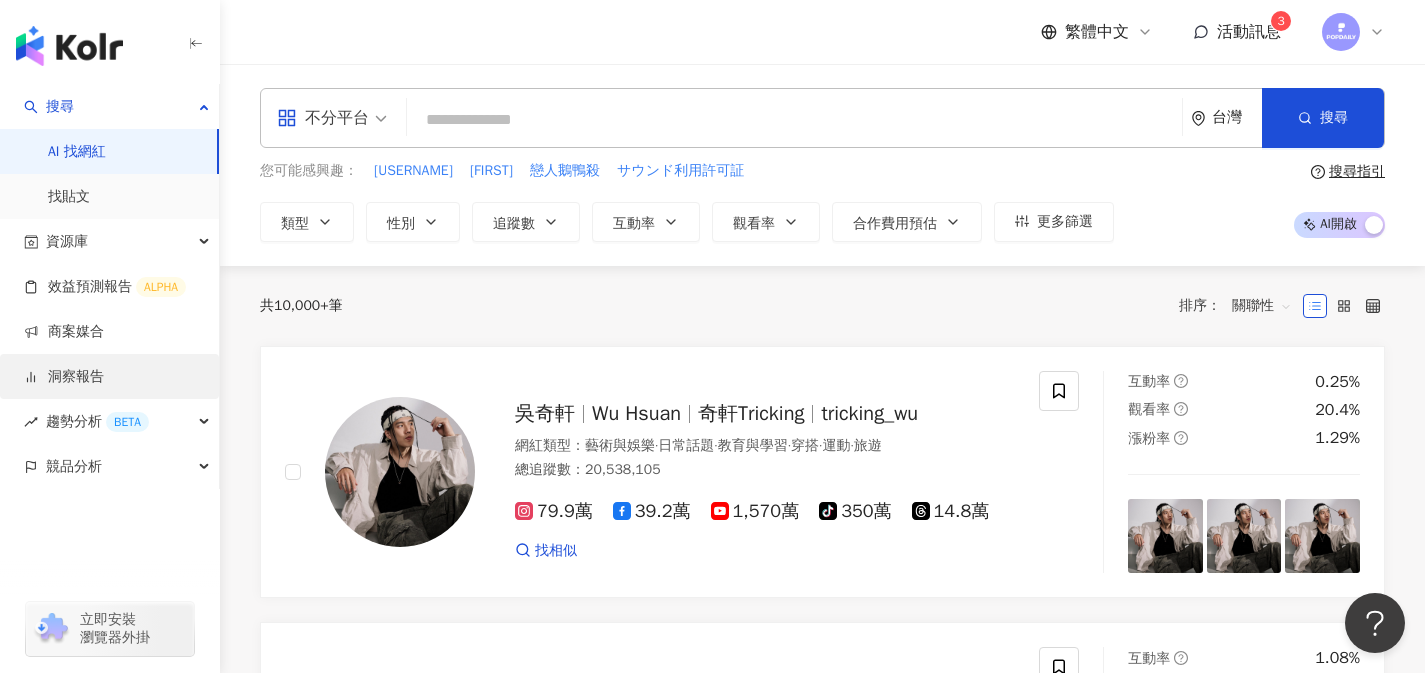 click on "洞察報告" at bounding box center (64, 377) 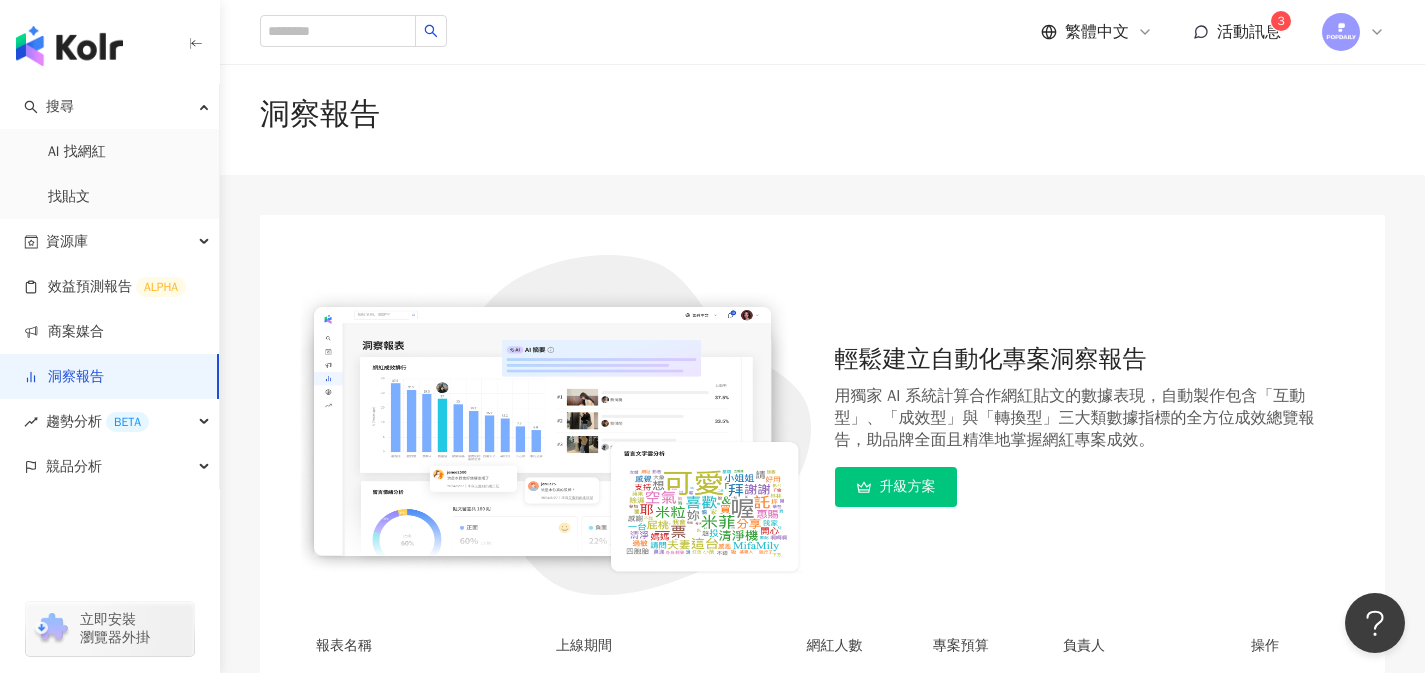 scroll, scrollTop: 0, scrollLeft: 0, axis: both 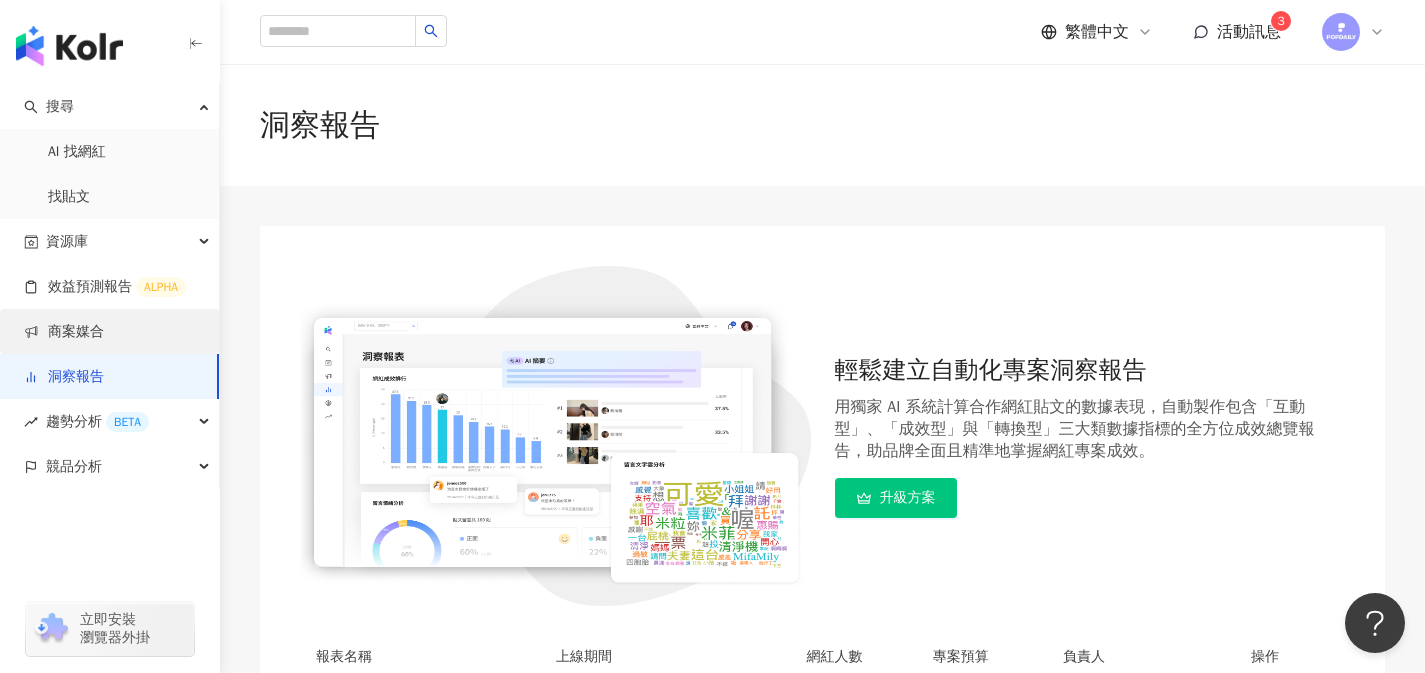 click on "商案媒合" at bounding box center [64, 332] 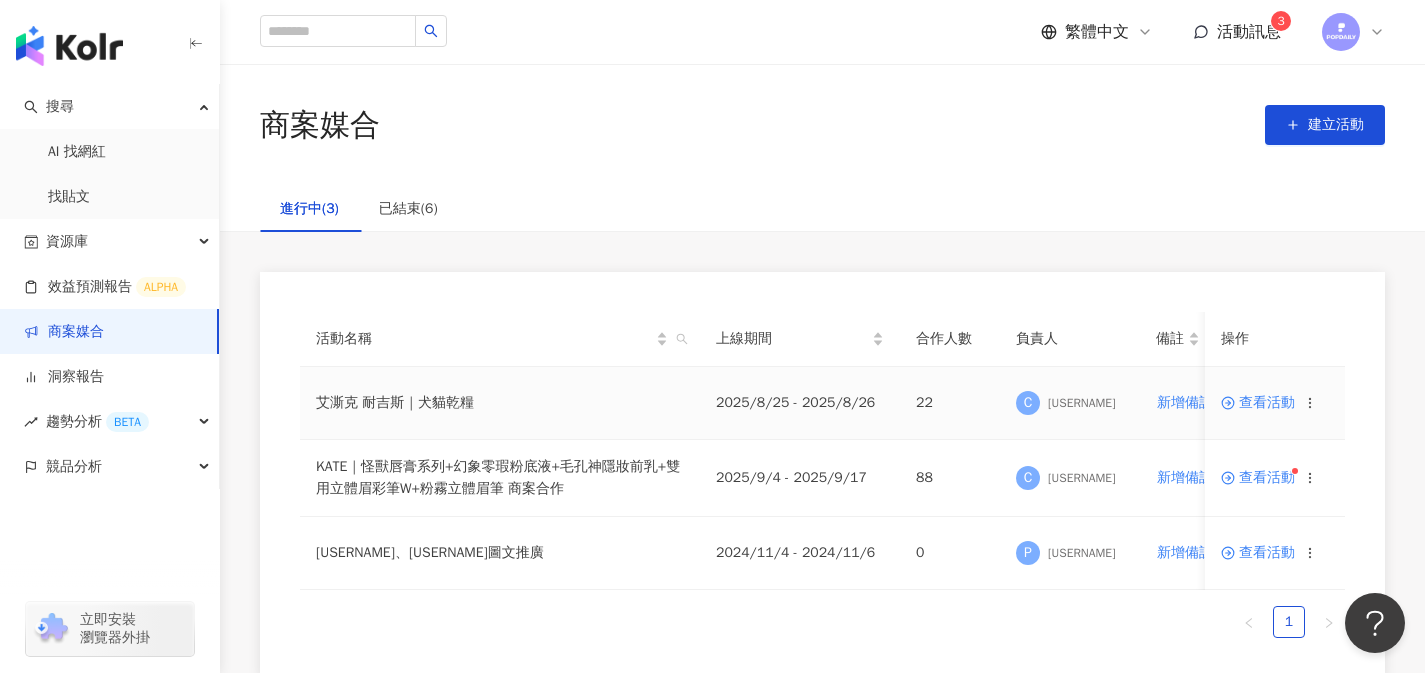 scroll, scrollTop: 57, scrollLeft: 0, axis: vertical 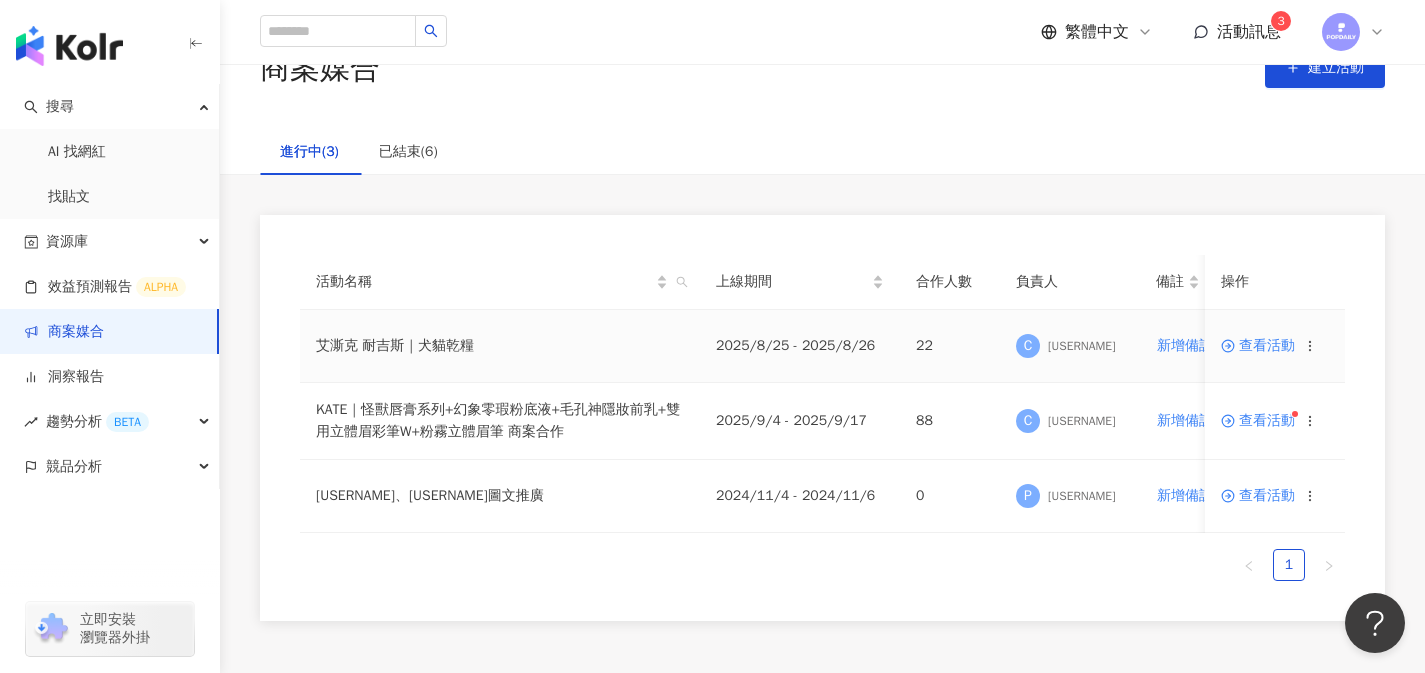 click on "查看活動" at bounding box center [1258, 346] 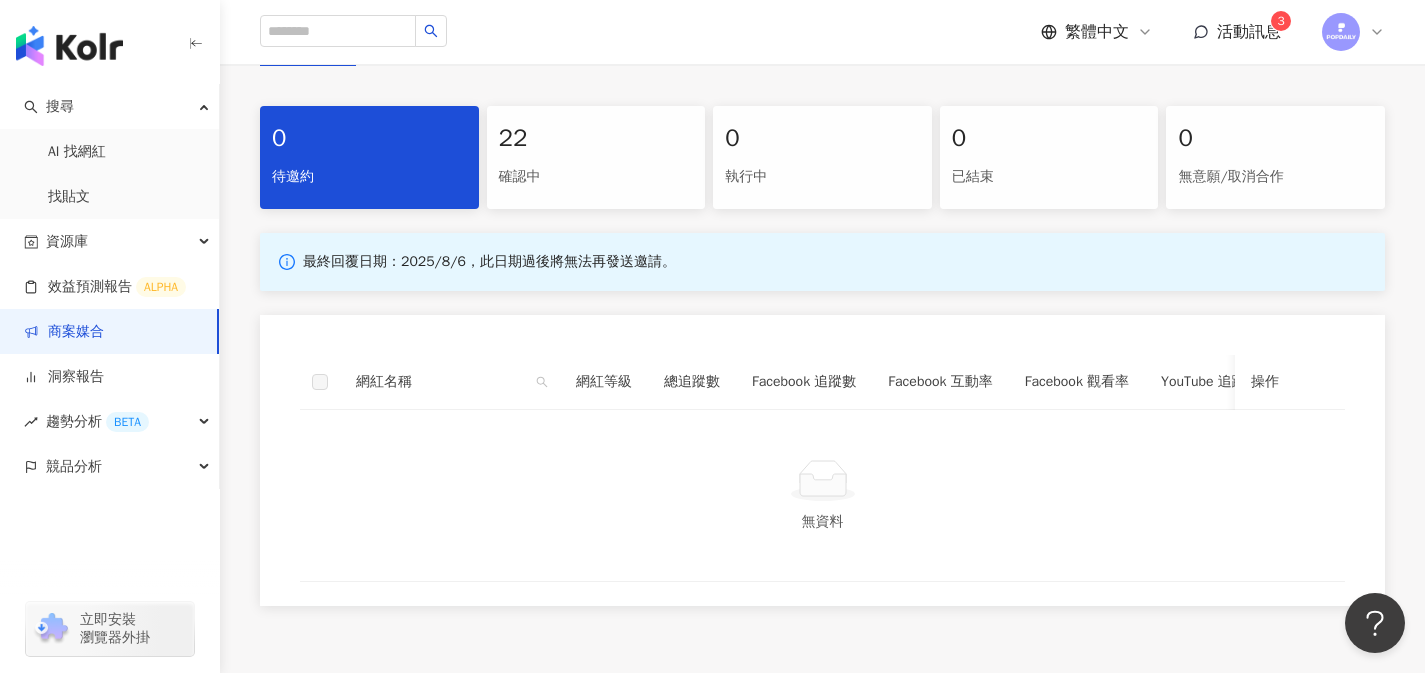 scroll, scrollTop: 383, scrollLeft: 0, axis: vertical 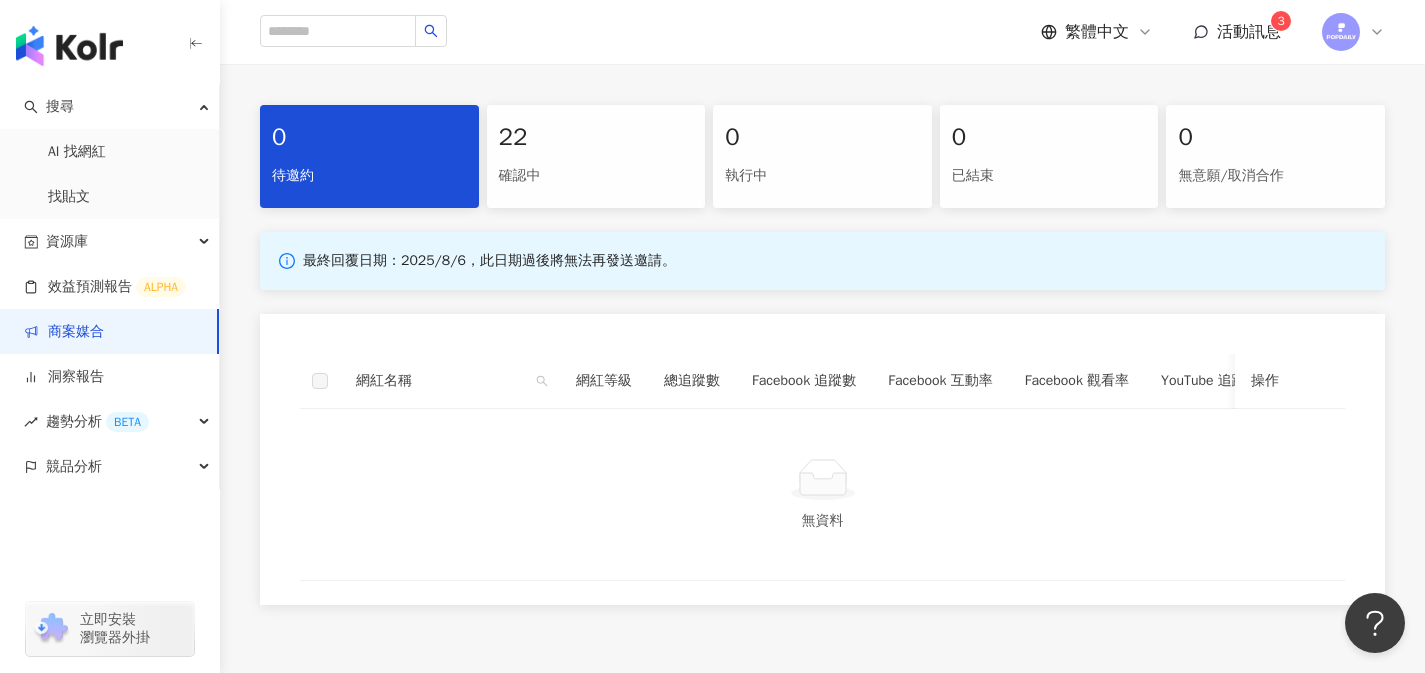 click on "22" at bounding box center [596, 138] 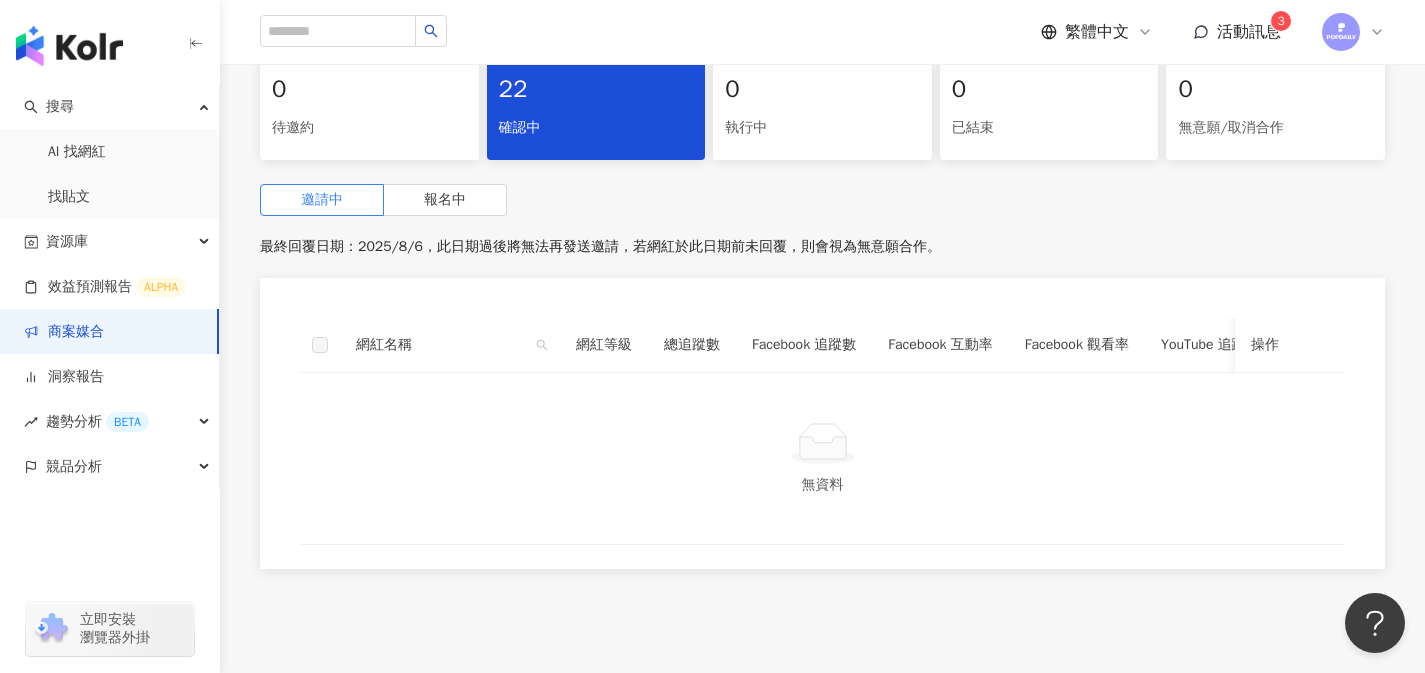 scroll, scrollTop: 456, scrollLeft: 0, axis: vertical 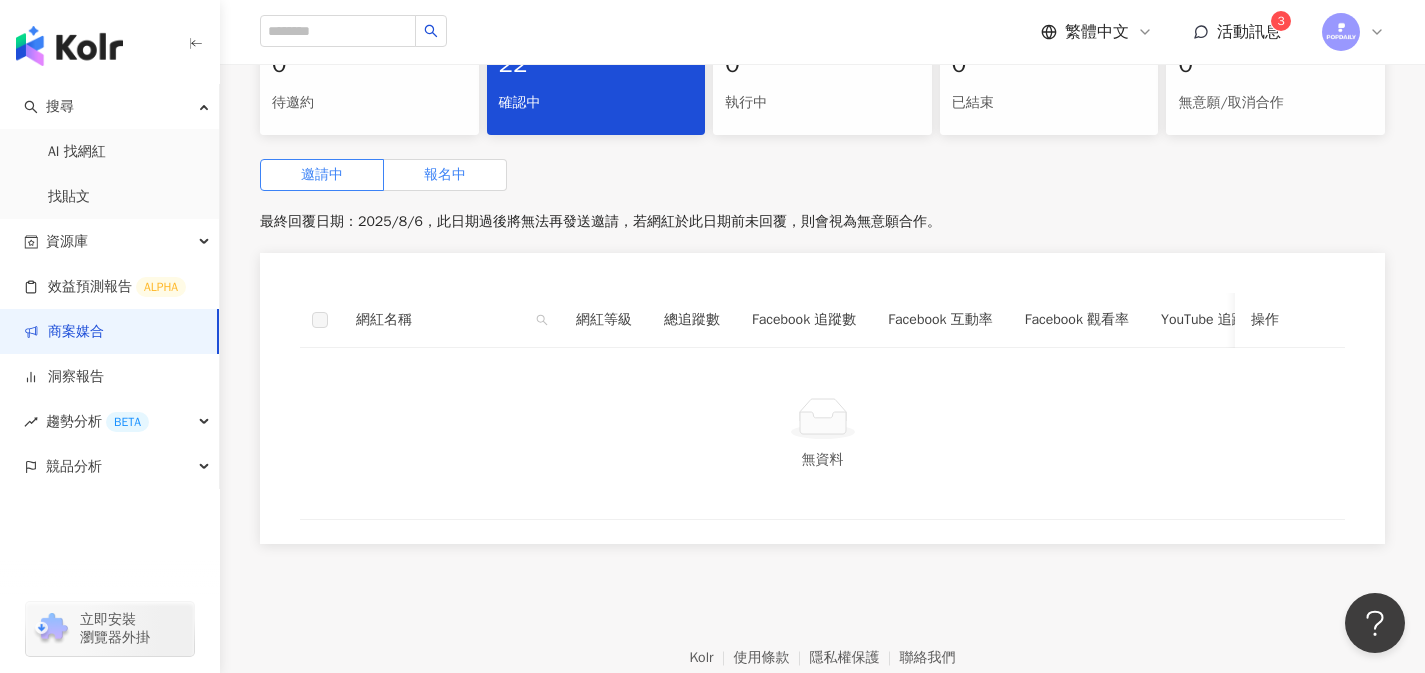 click on "報名中" at bounding box center [445, 175] 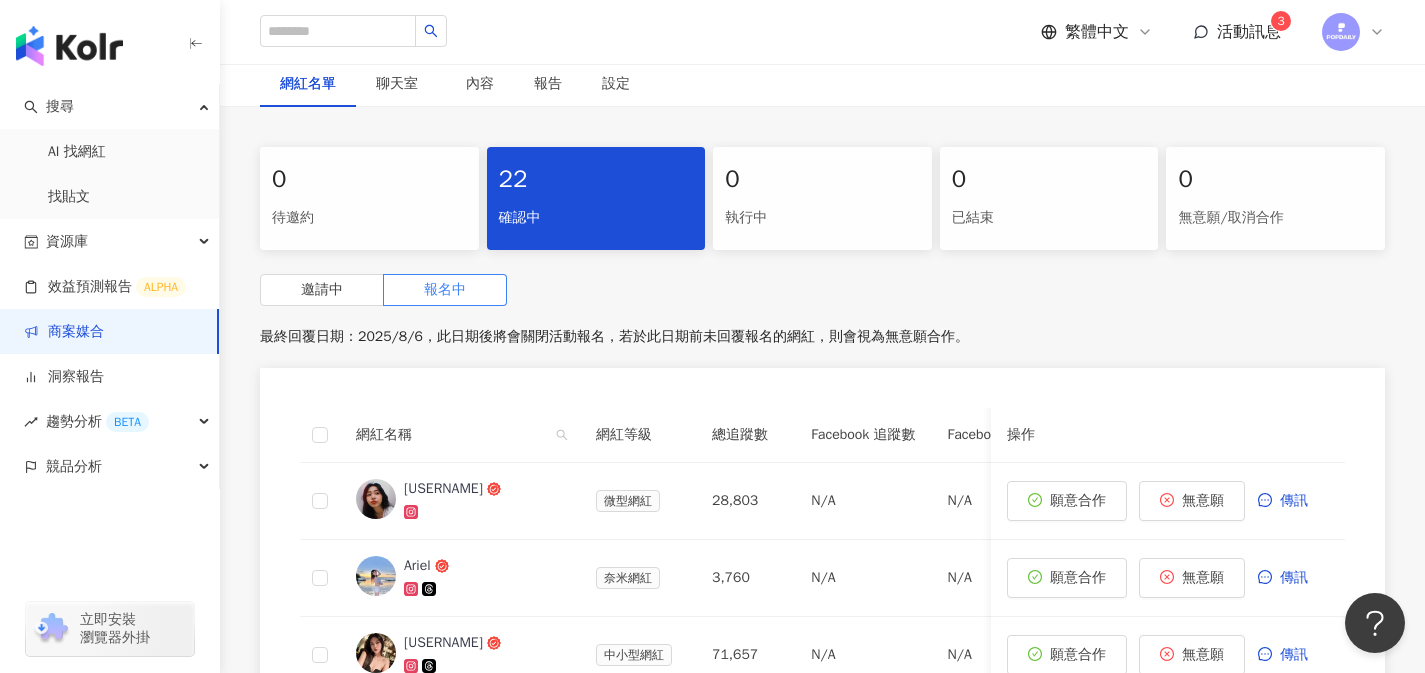 scroll, scrollTop: 0, scrollLeft: 0, axis: both 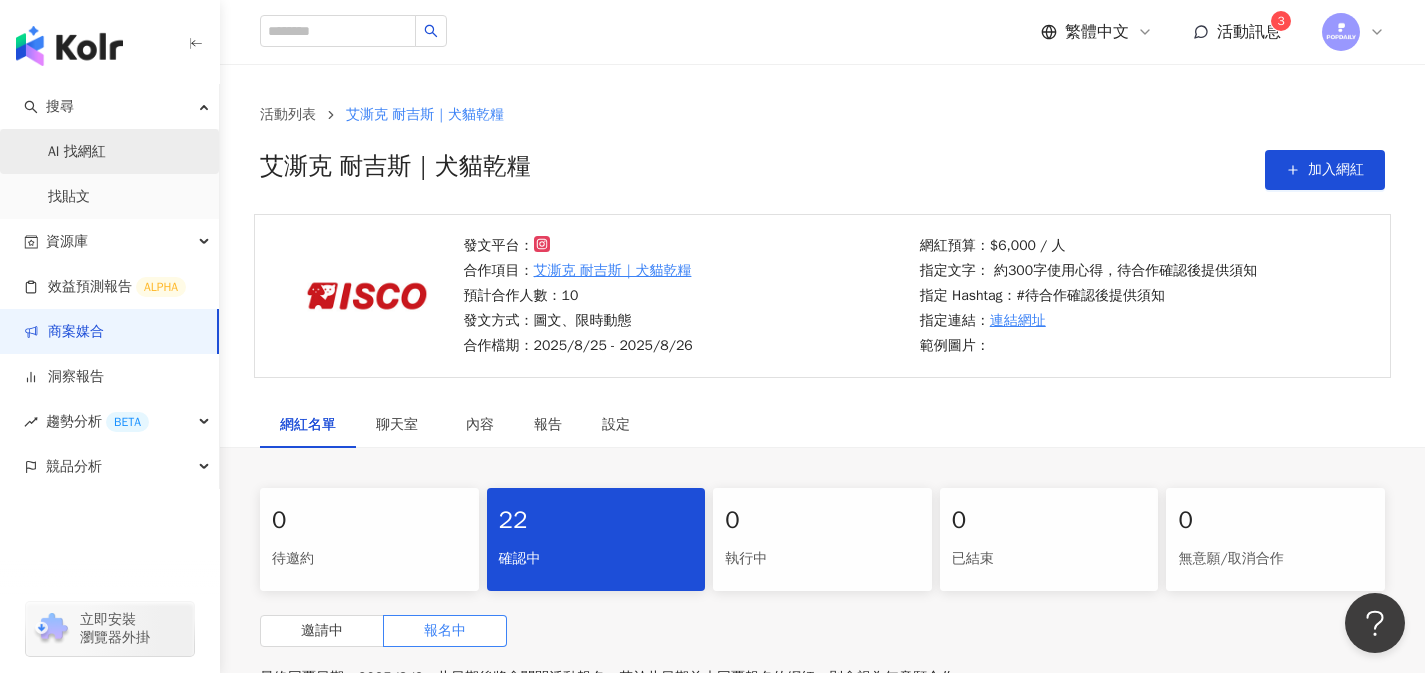 click on "AI 找網紅" at bounding box center (77, 152) 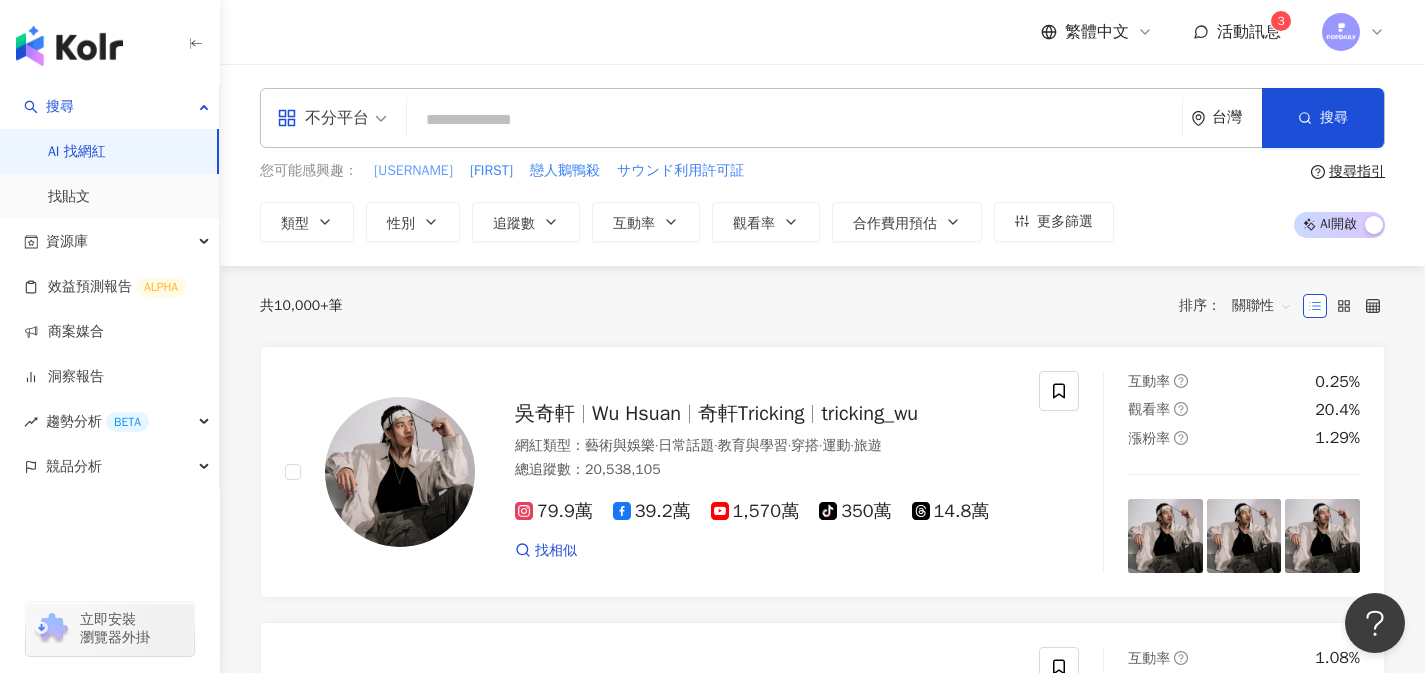 click on "[USERNAME]" at bounding box center (413, 171) 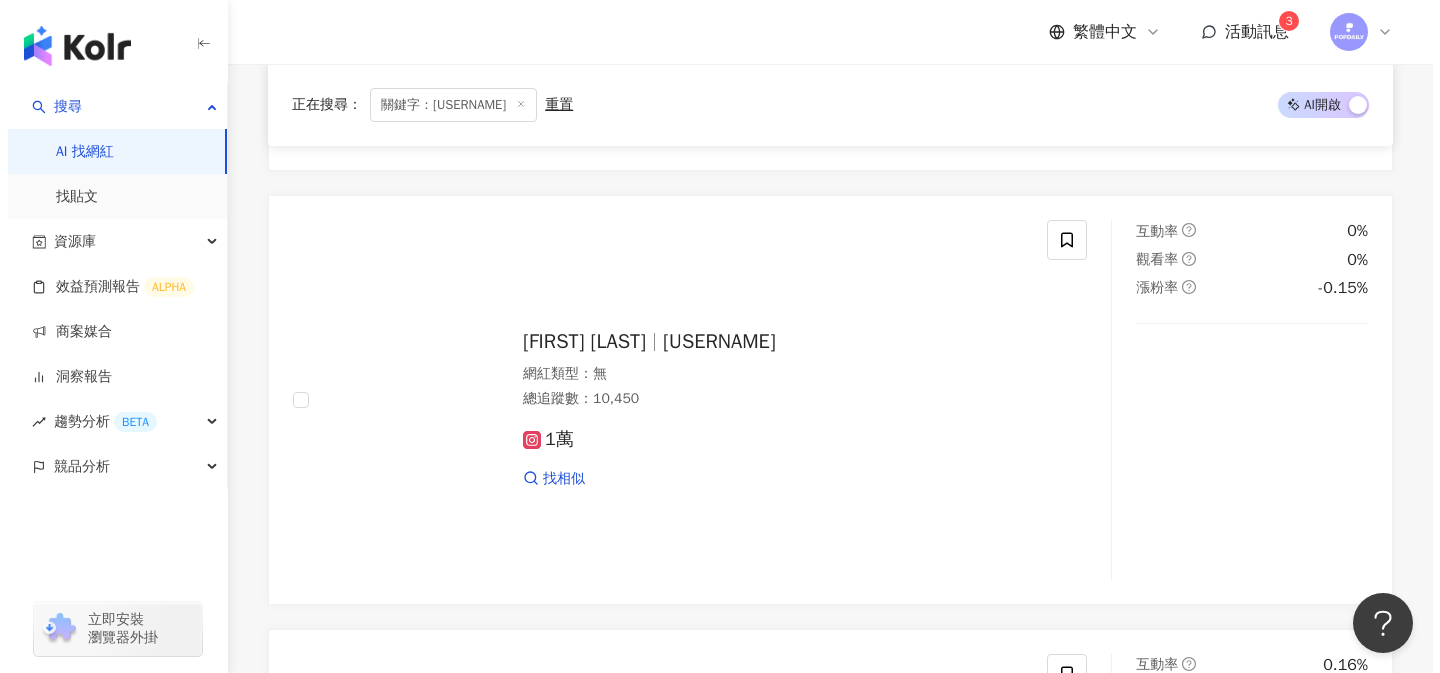 scroll, scrollTop: 0, scrollLeft: 0, axis: both 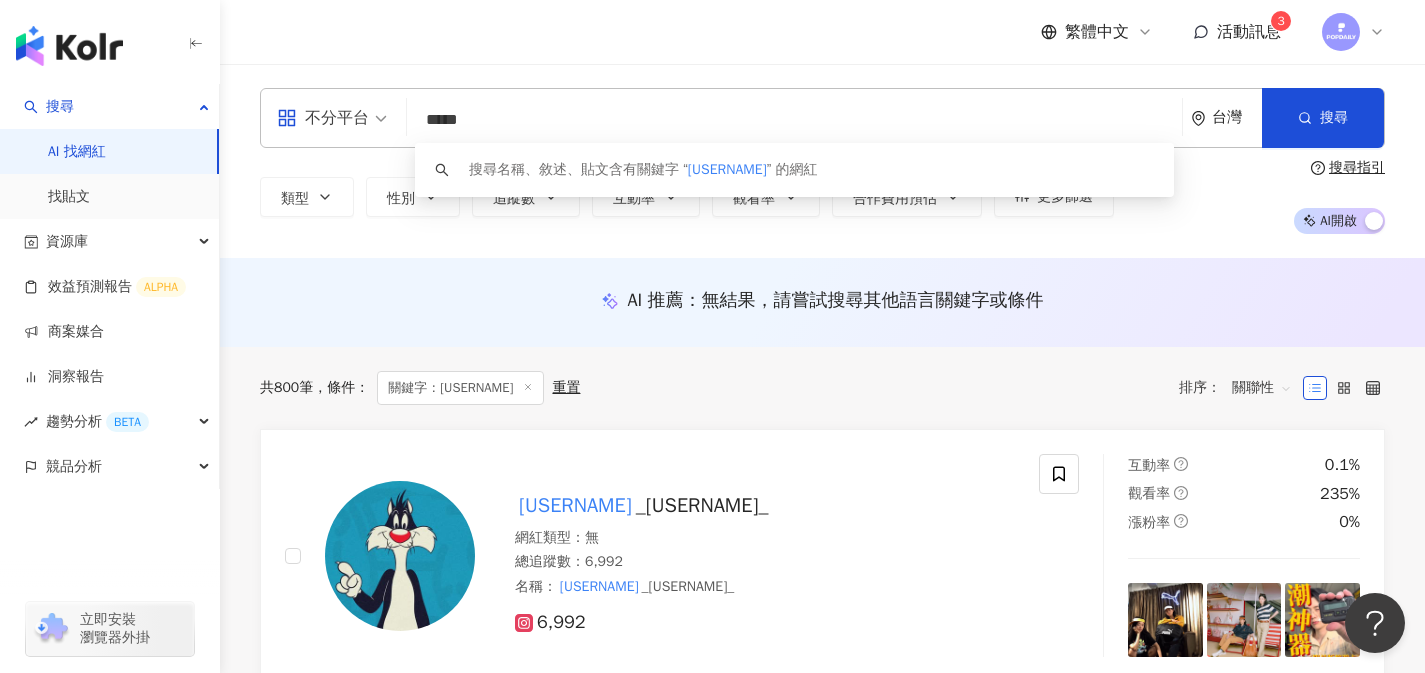 click on "*****" at bounding box center [794, 120] 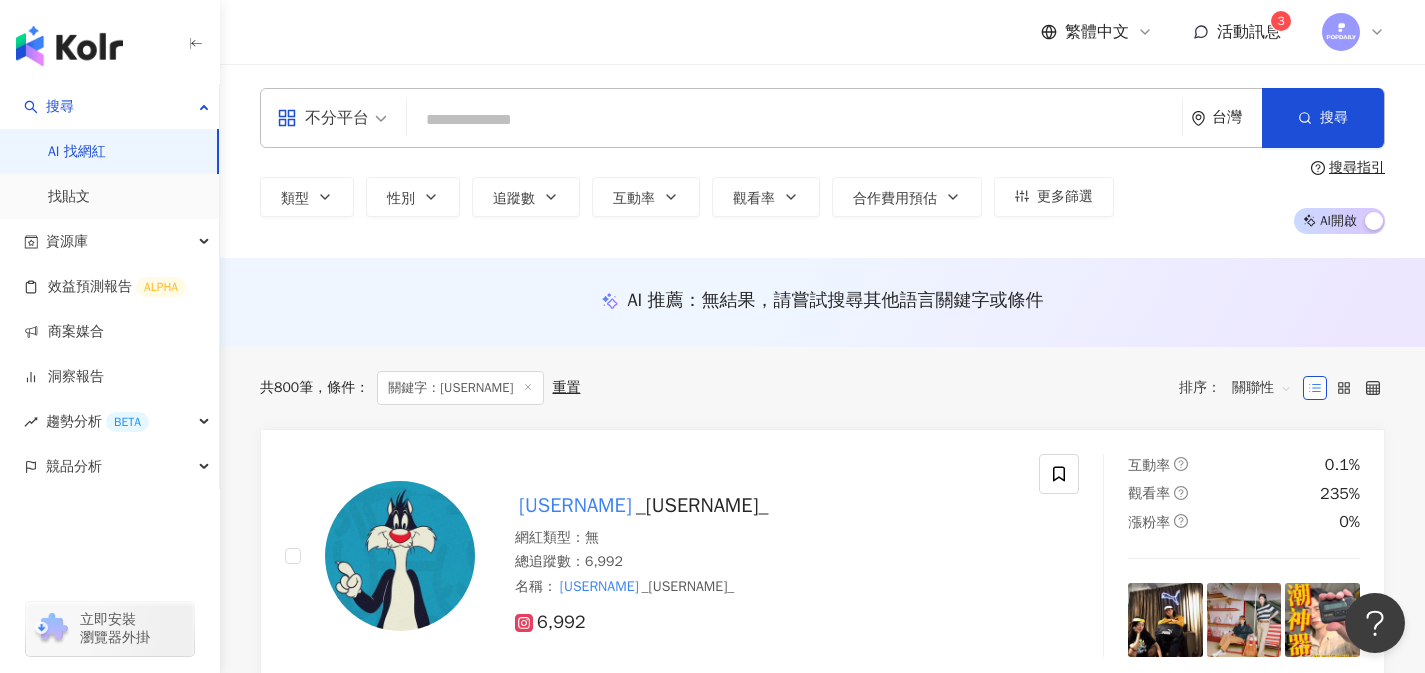 type 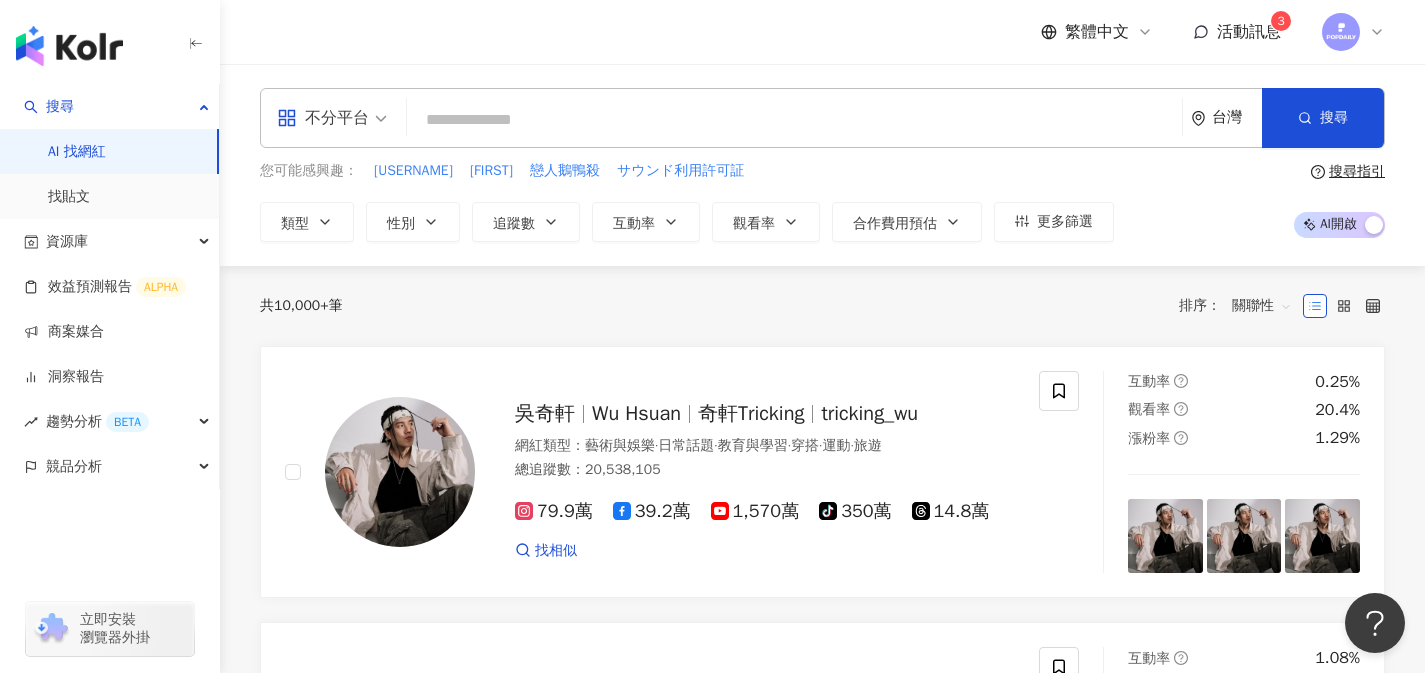 click on "搜尋指引 AI  開啟 AI  關閉" at bounding box center (1336, 201) 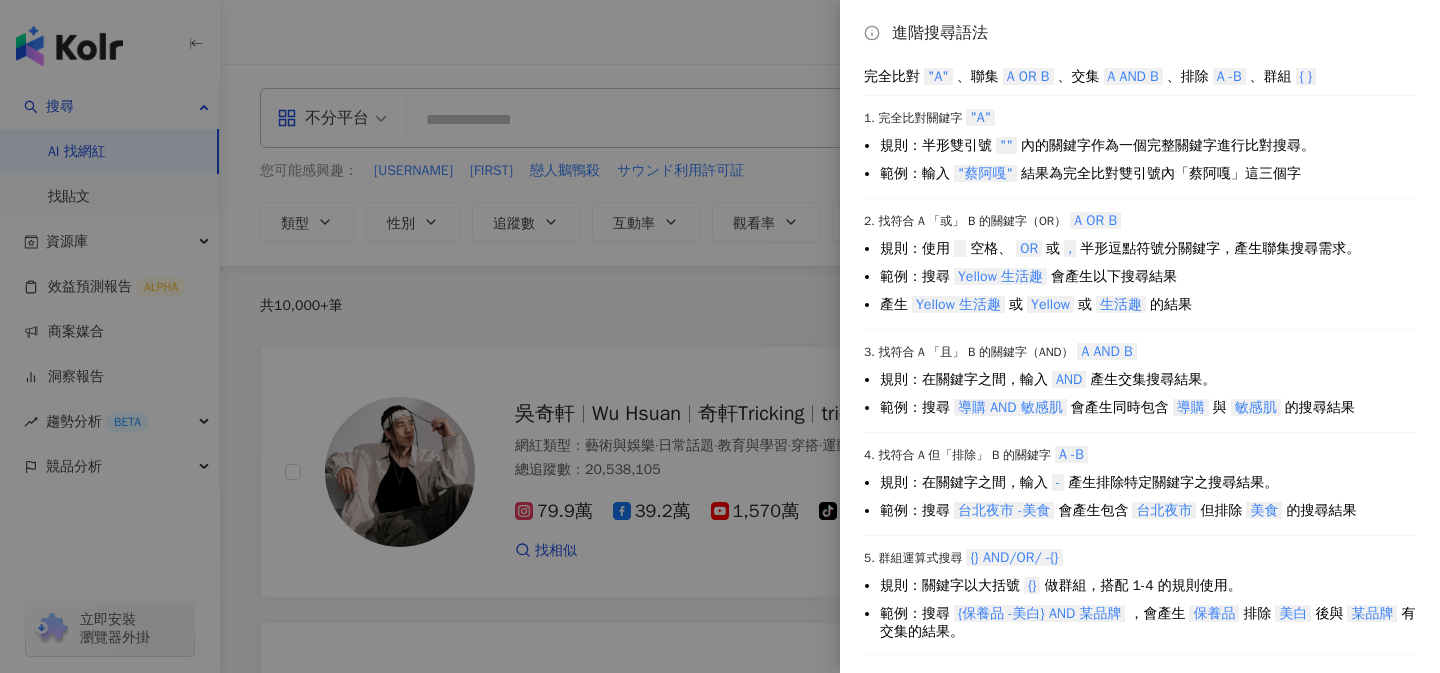 scroll, scrollTop: 5, scrollLeft: 0, axis: vertical 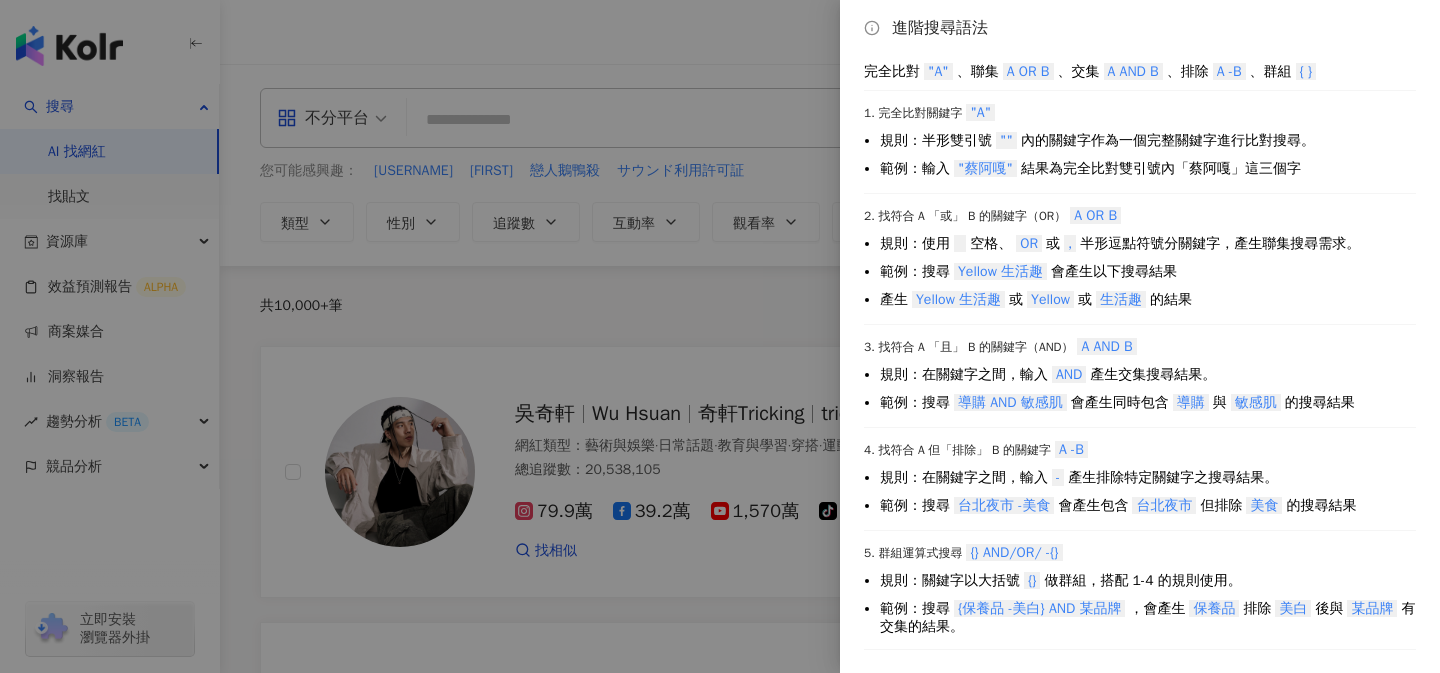 drag, startPoint x: 897, startPoint y: 30, endPoint x: 999, endPoint y: 24, distance: 102.176315 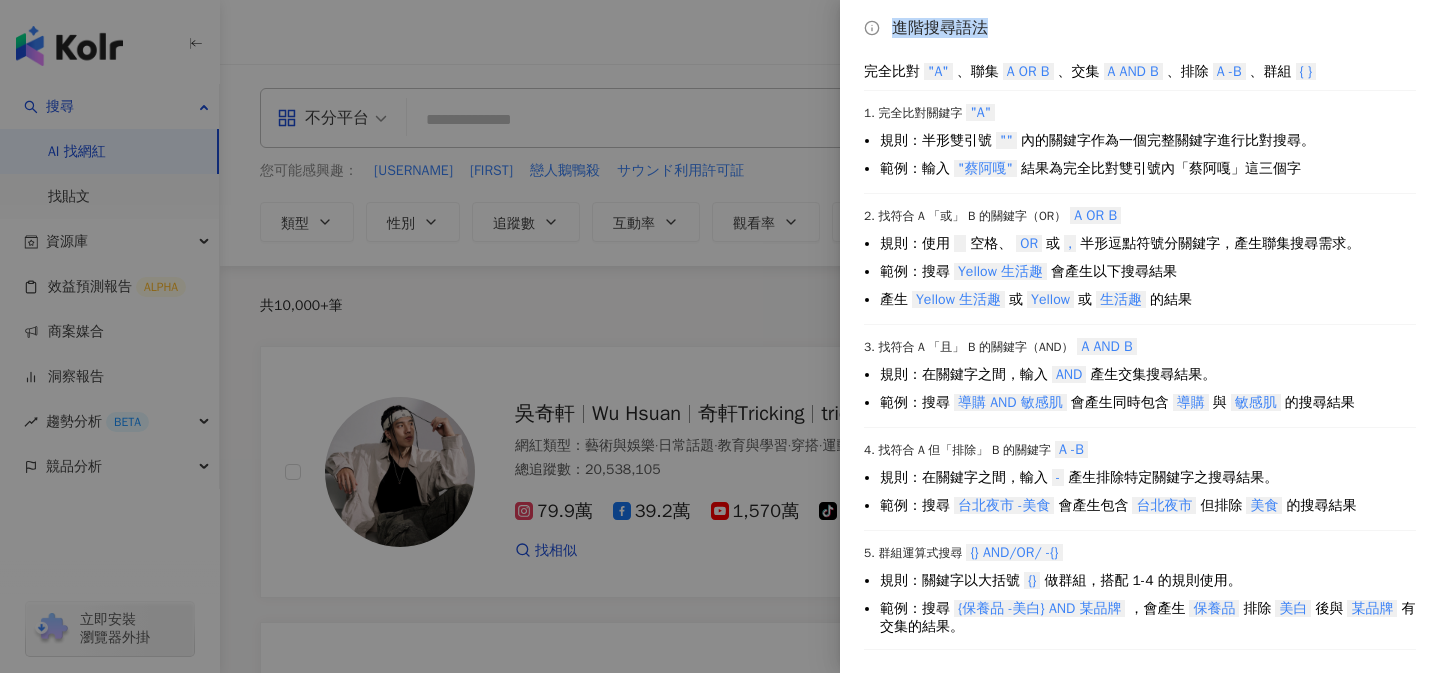 drag, startPoint x: 892, startPoint y: 26, endPoint x: 985, endPoint y: 31, distance: 93.13431 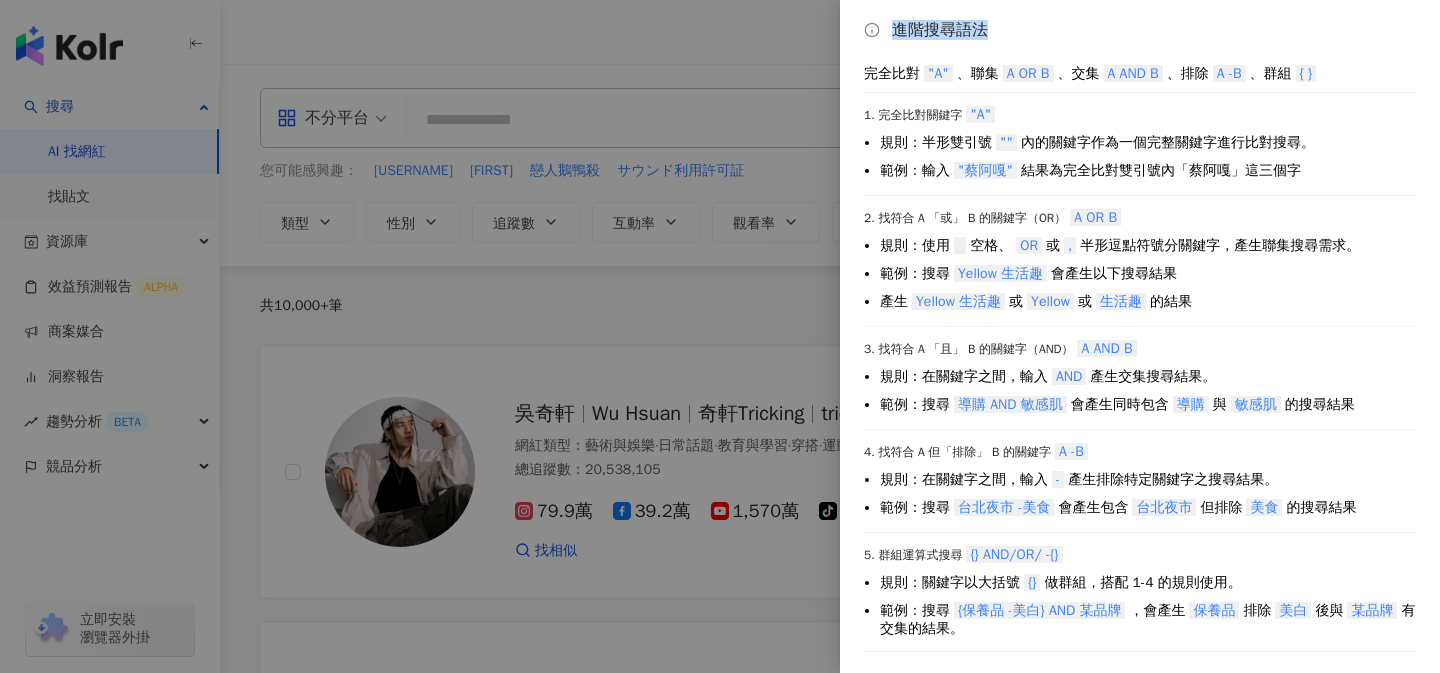 scroll, scrollTop: 0, scrollLeft: 0, axis: both 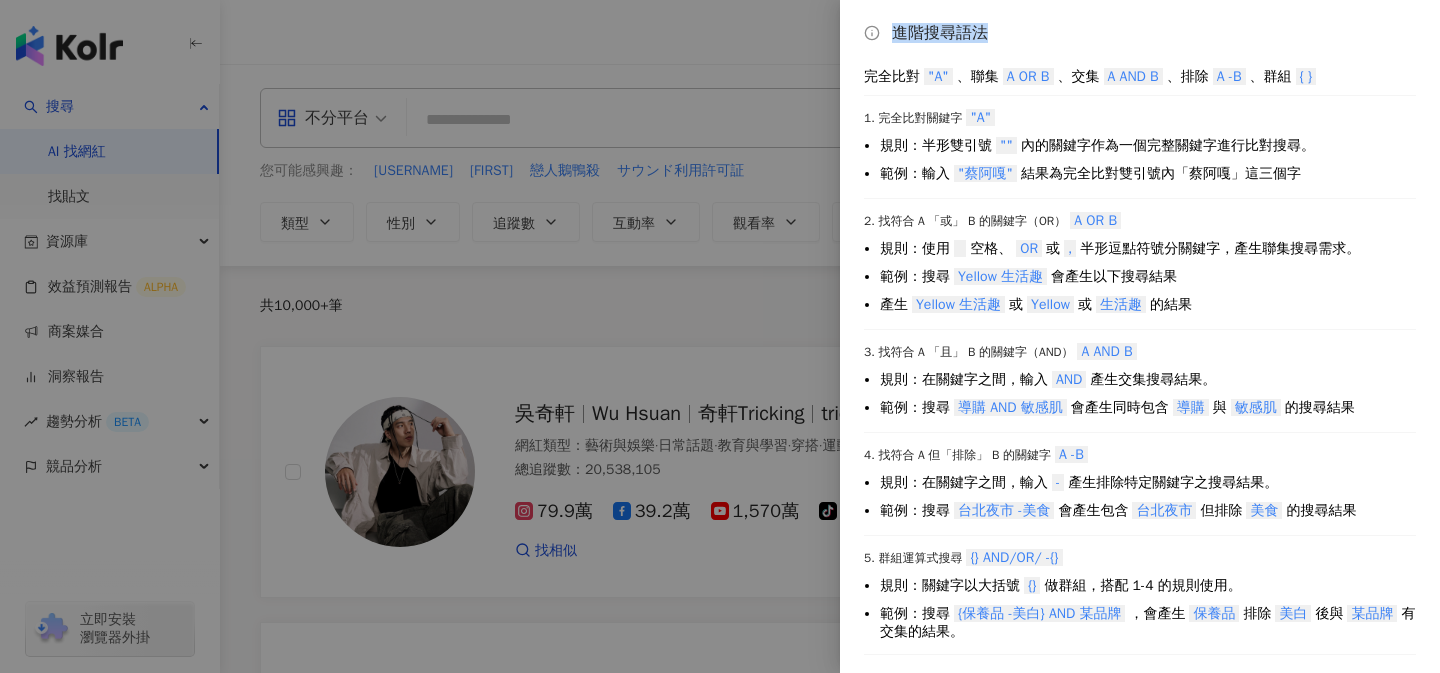 drag, startPoint x: 866, startPoint y: 77, endPoint x: 1356, endPoint y: 69, distance: 490.0653 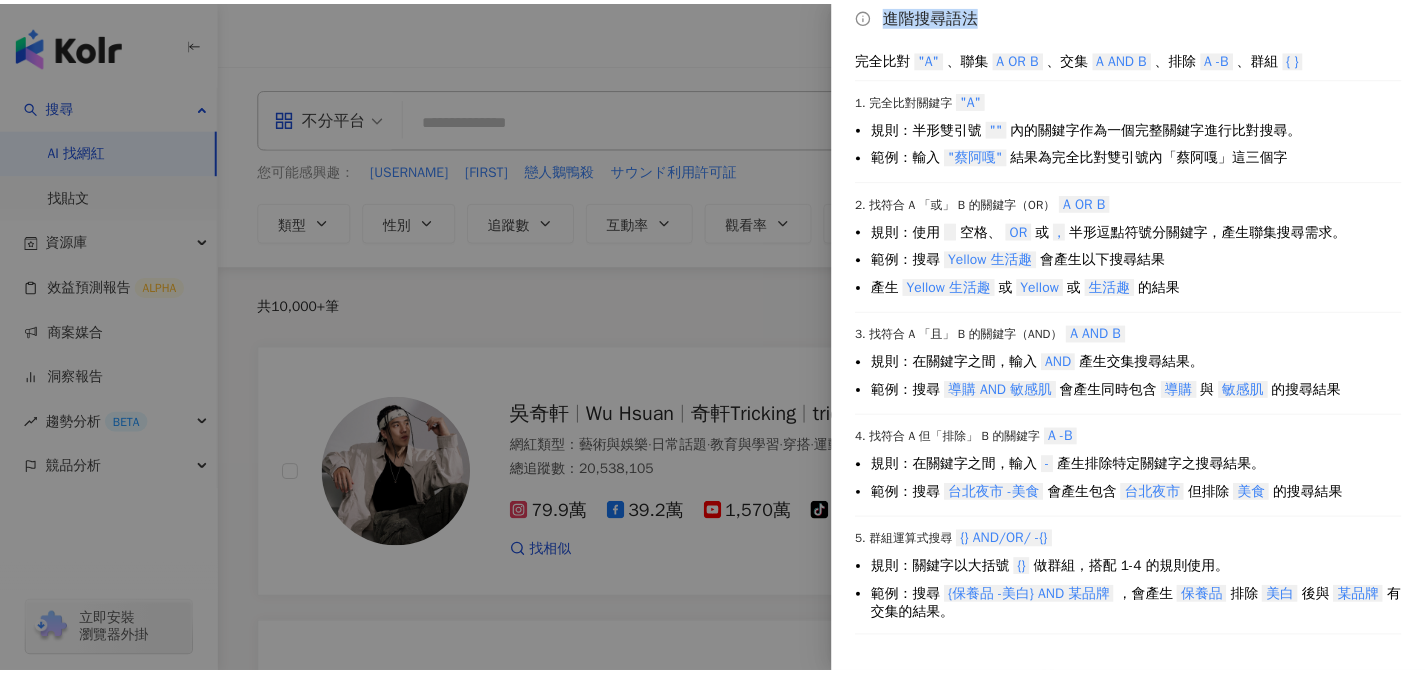 scroll, scrollTop: 0, scrollLeft: 0, axis: both 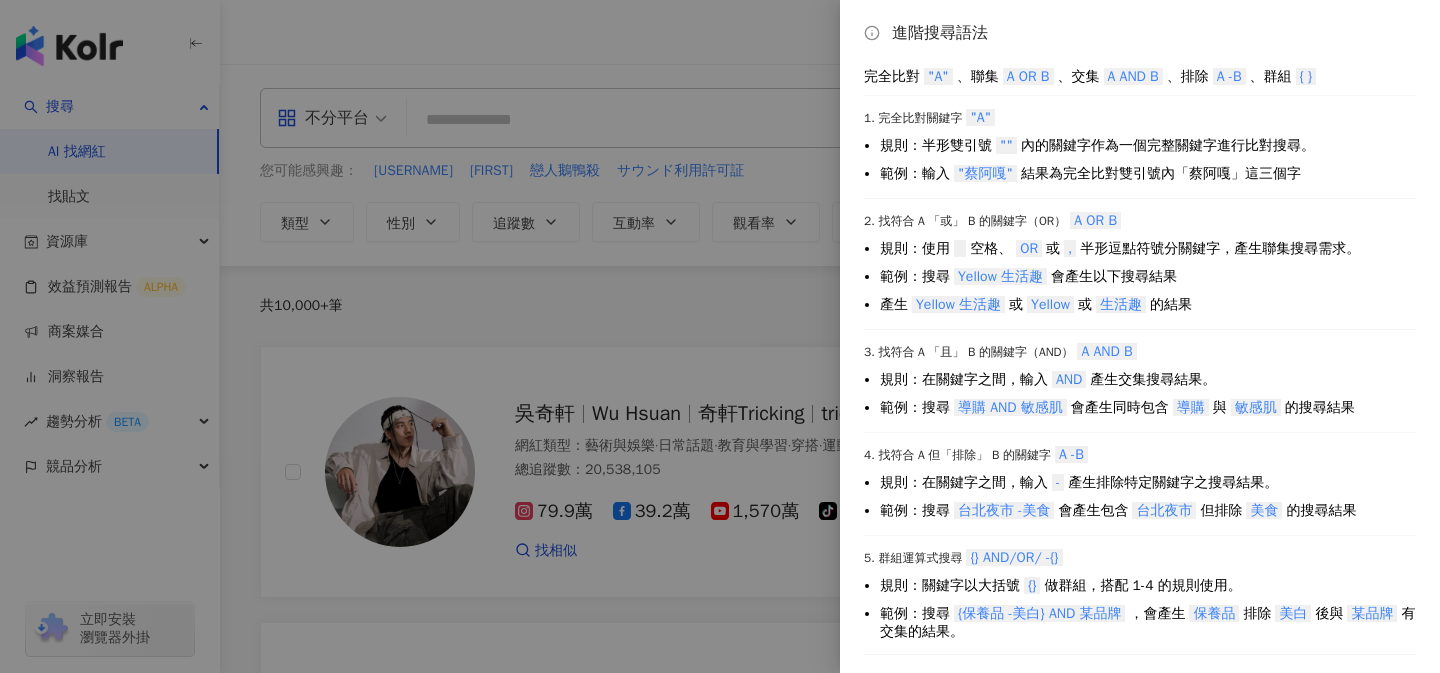 click at bounding box center (720, 336) 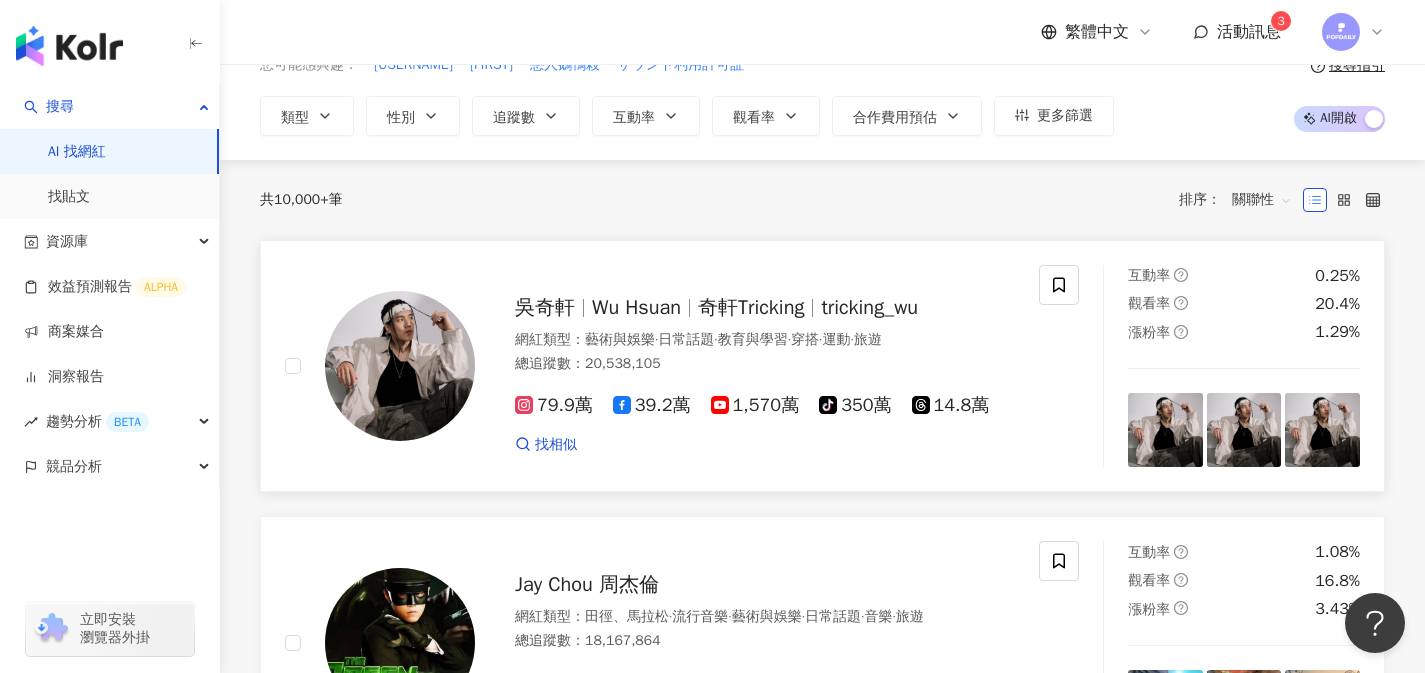 scroll, scrollTop: 0, scrollLeft: 0, axis: both 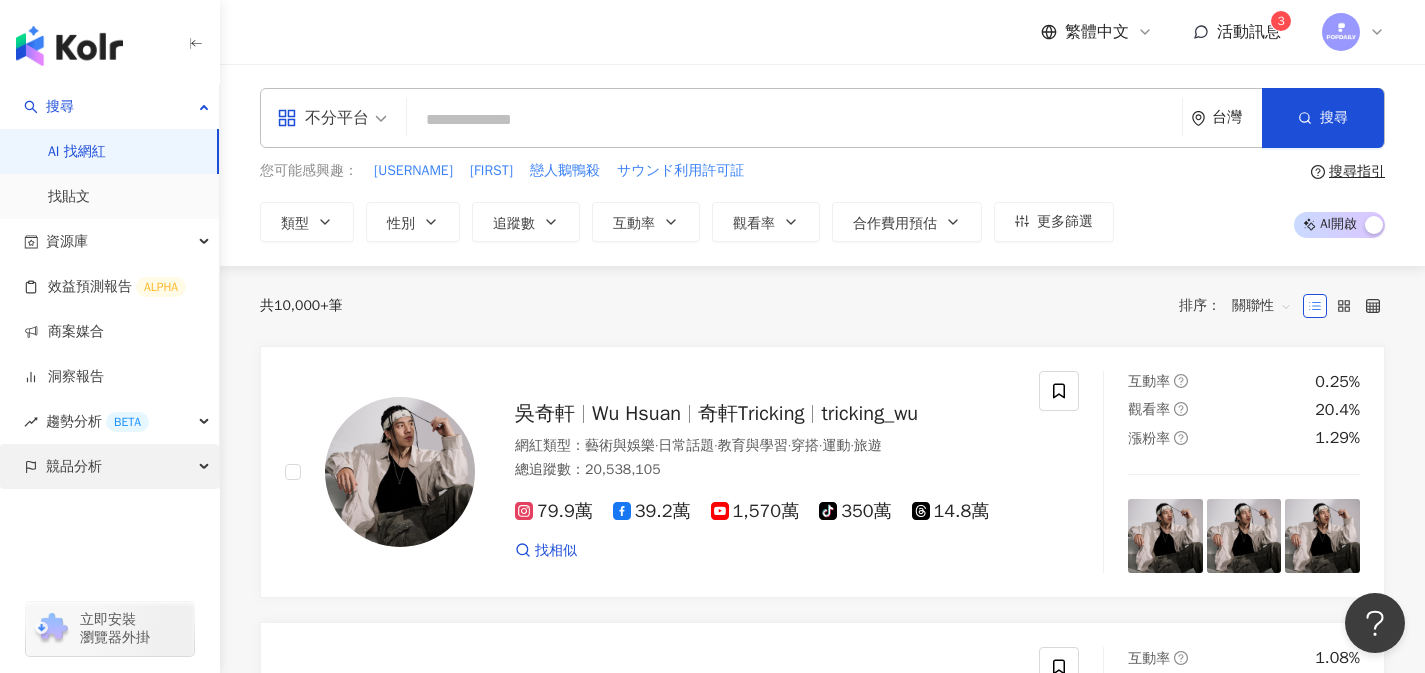 click on "競品分析" at bounding box center [109, 466] 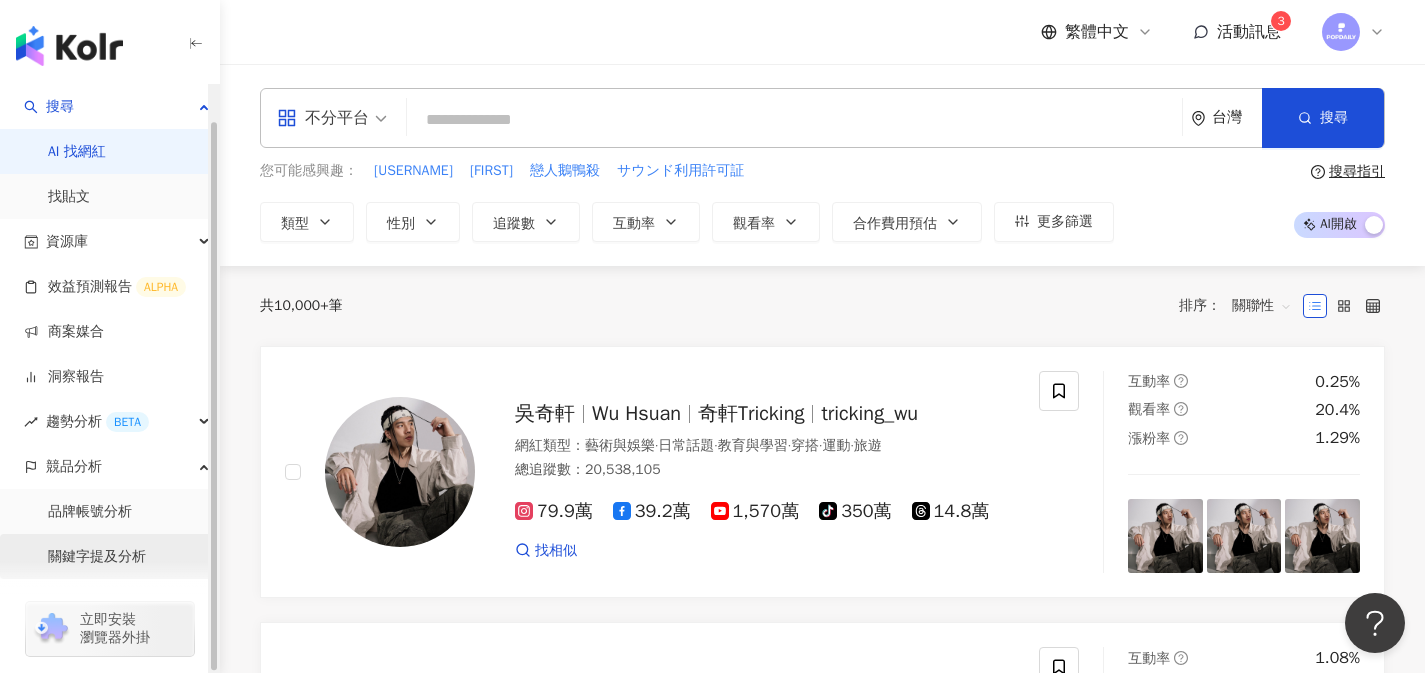 scroll, scrollTop: 38, scrollLeft: 0, axis: vertical 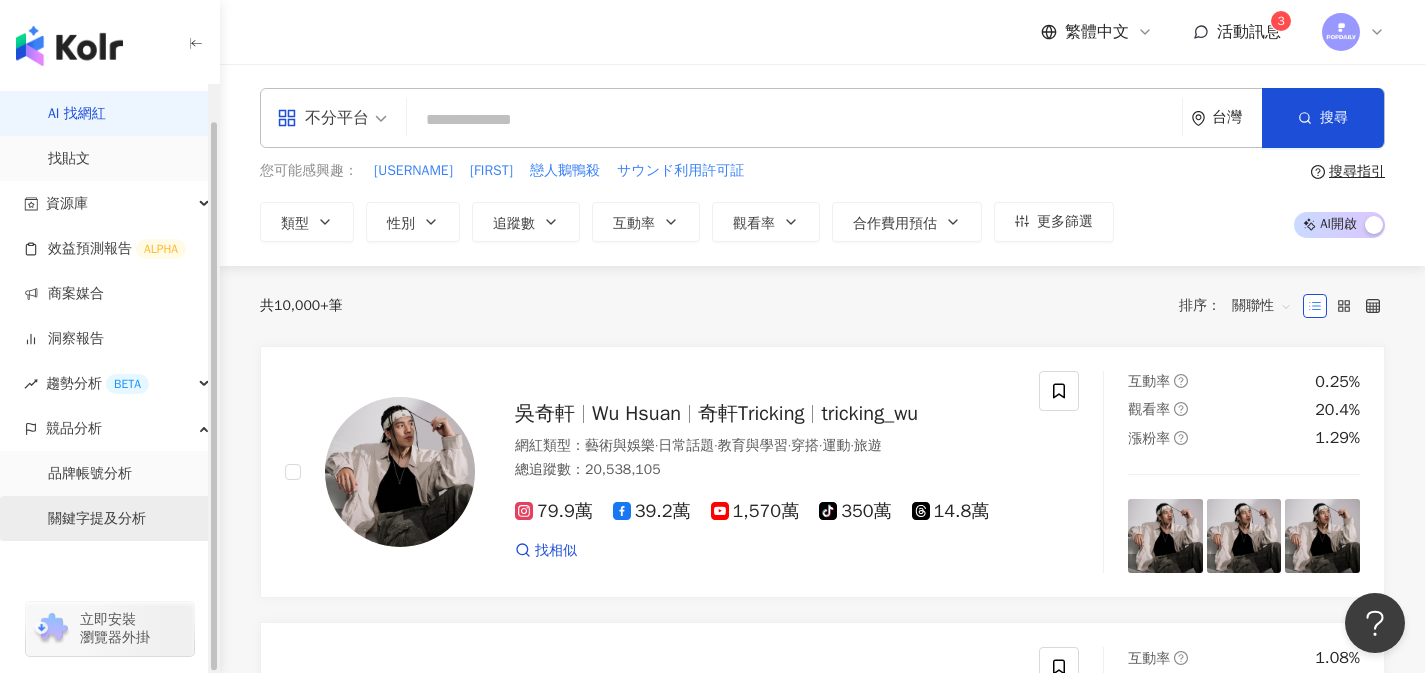 click on "關鍵字提及分析" at bounding box center [97, 519] 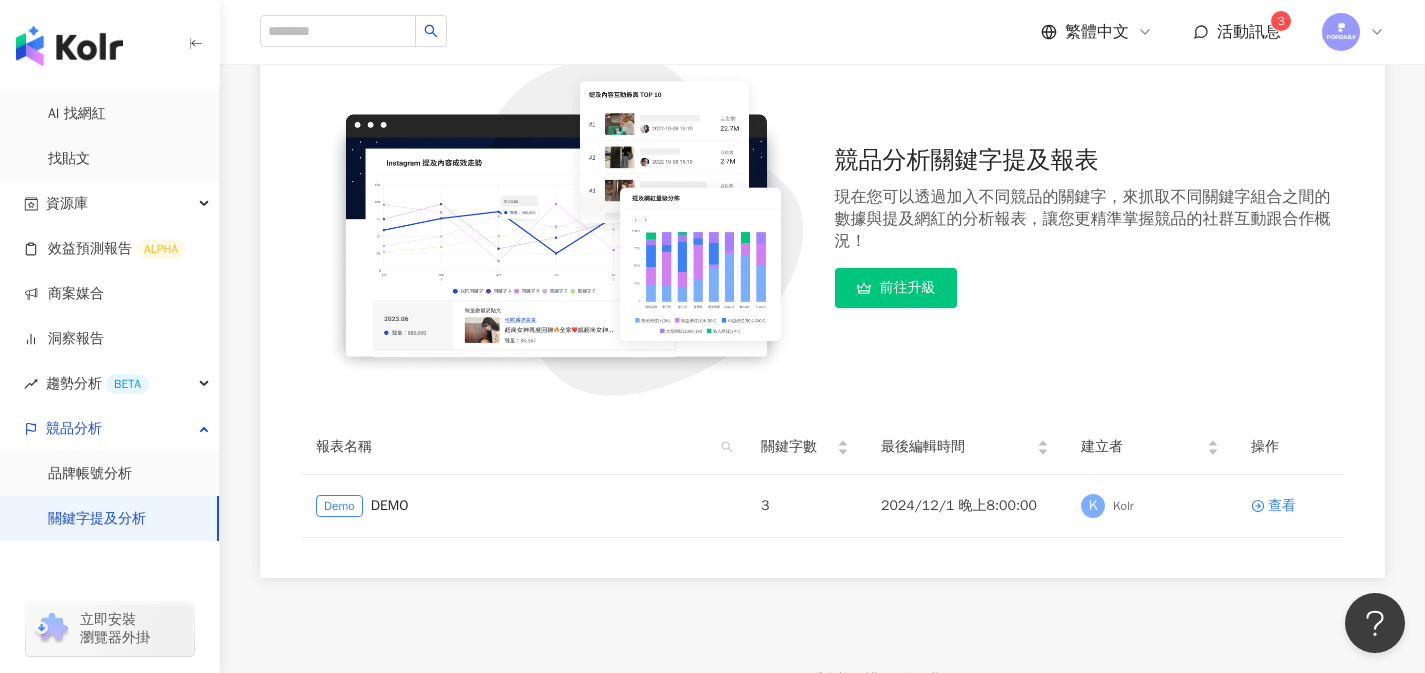 scroll, scrollTop: 377, scrollLeft: 0, axis: vertical 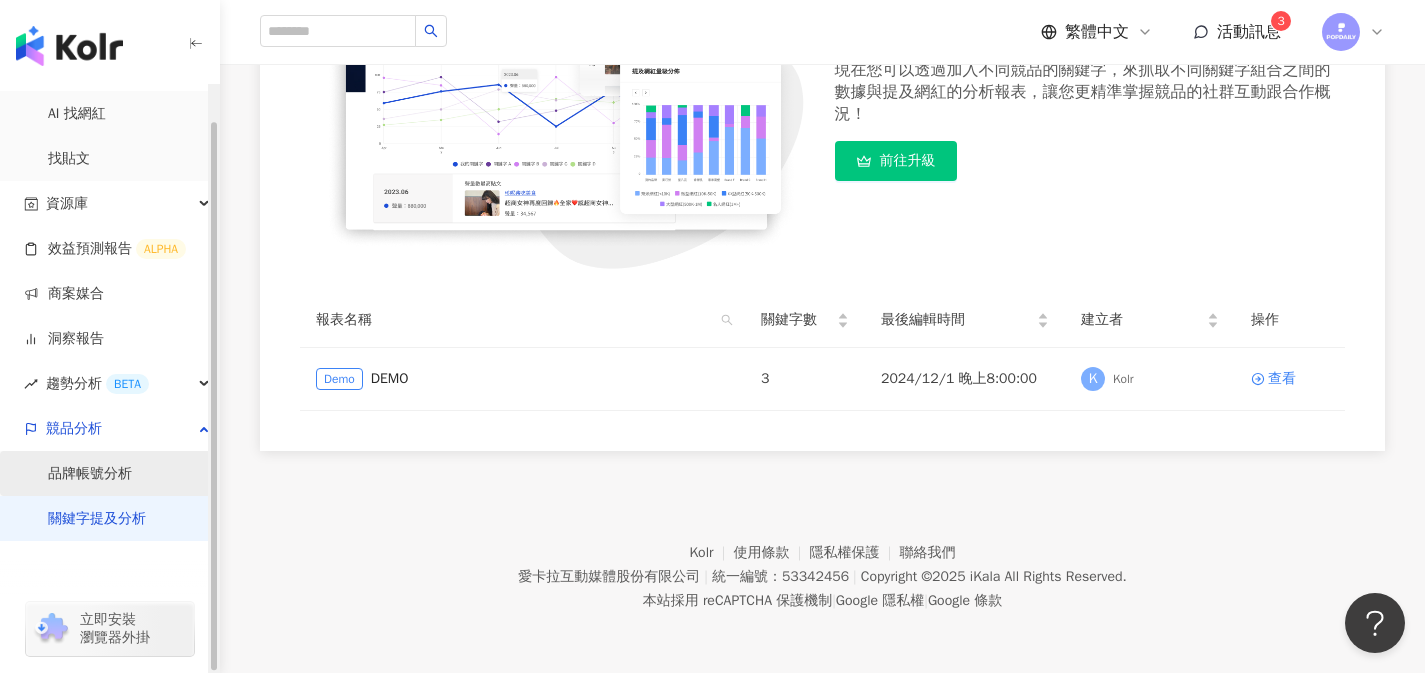 click on "品牌帳號分析" at bounding box center (90, 474) 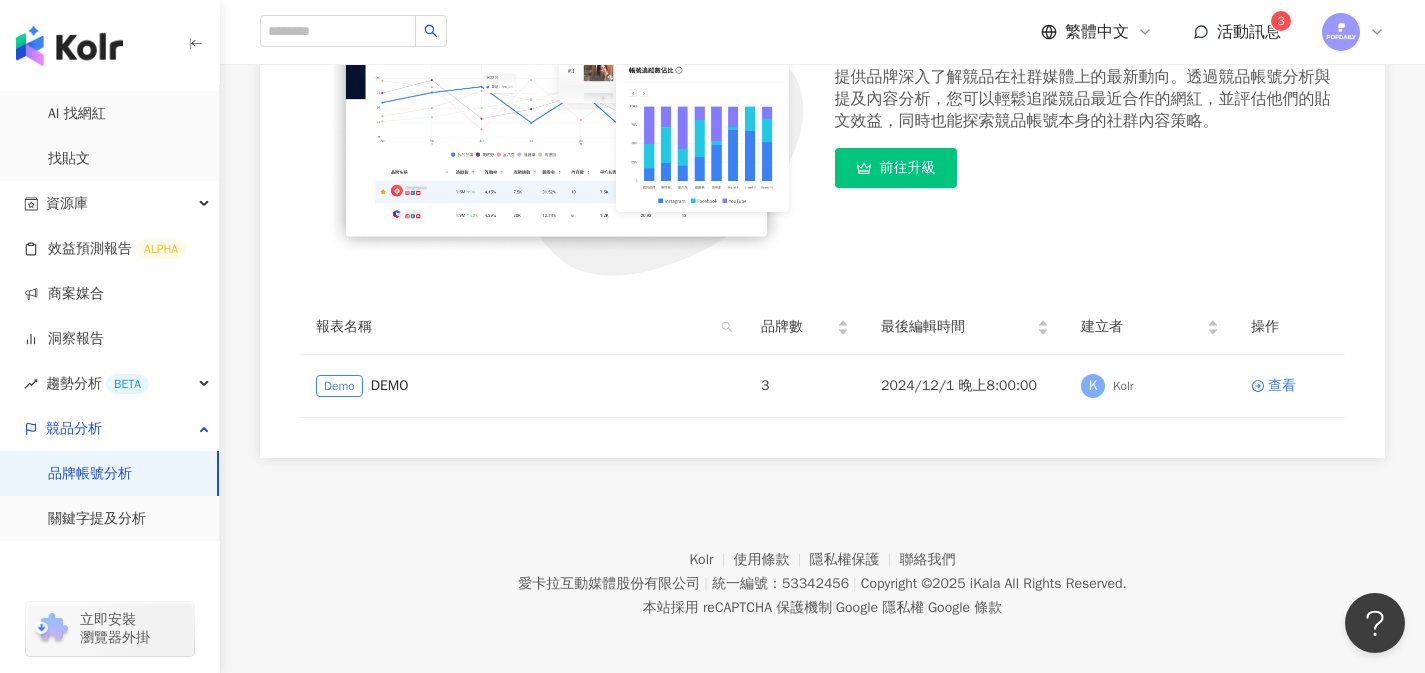 scroll, scrollTop: 337, scrollLeft: 0, axis: vertical 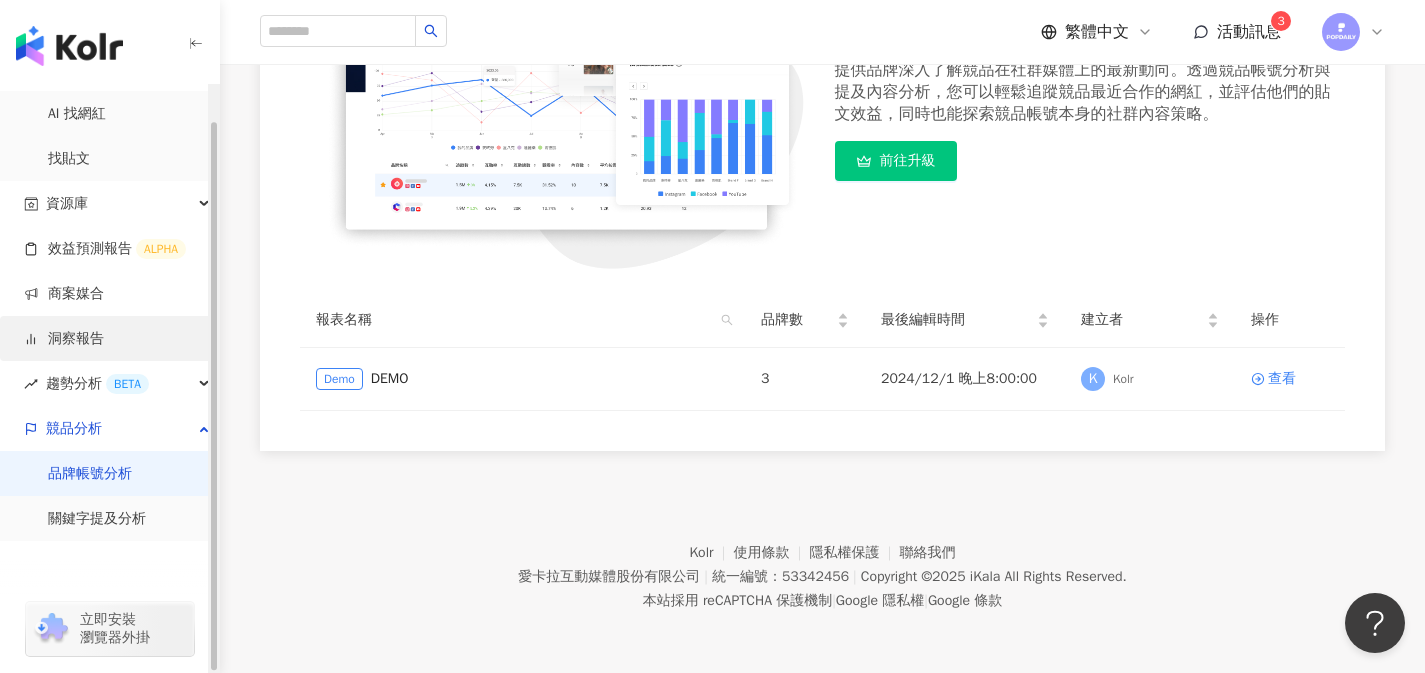 click on "洞察報告" at bounding box center [64, 339] 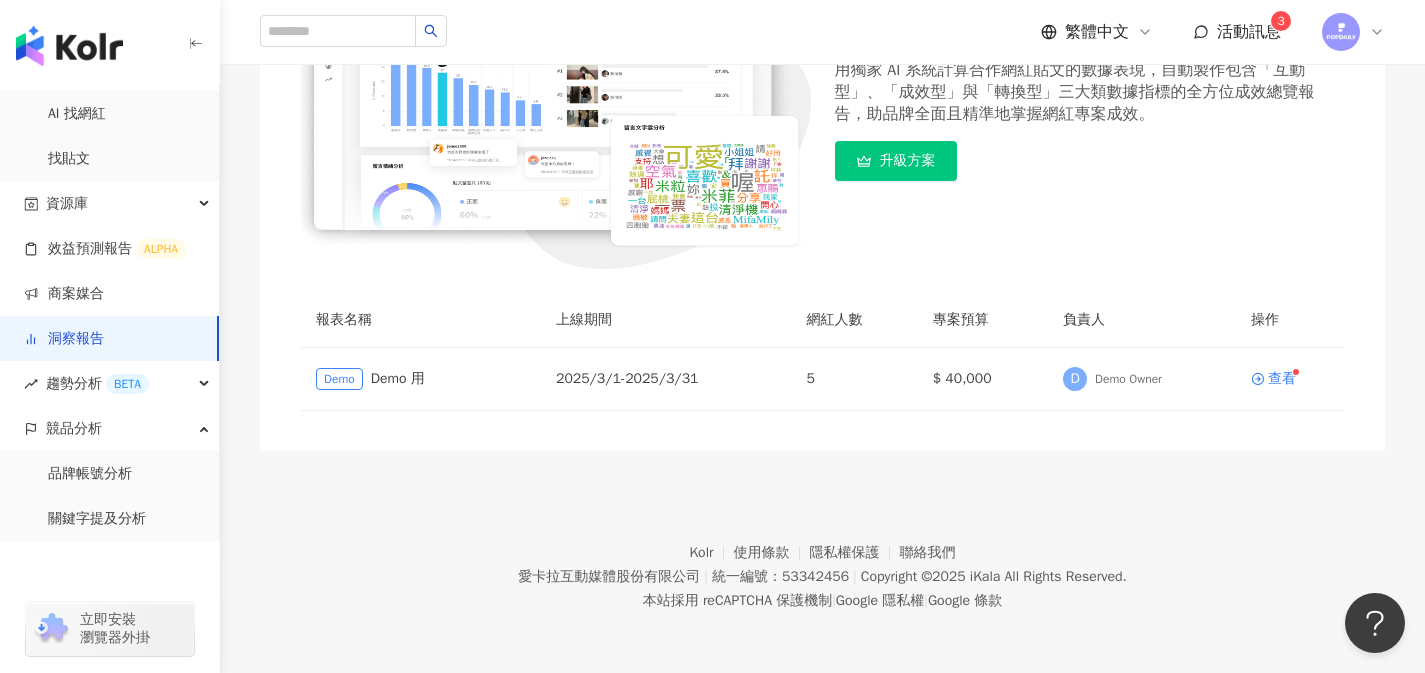 scroll, scrollTop: 0, scrollLeft: 0, axis: both 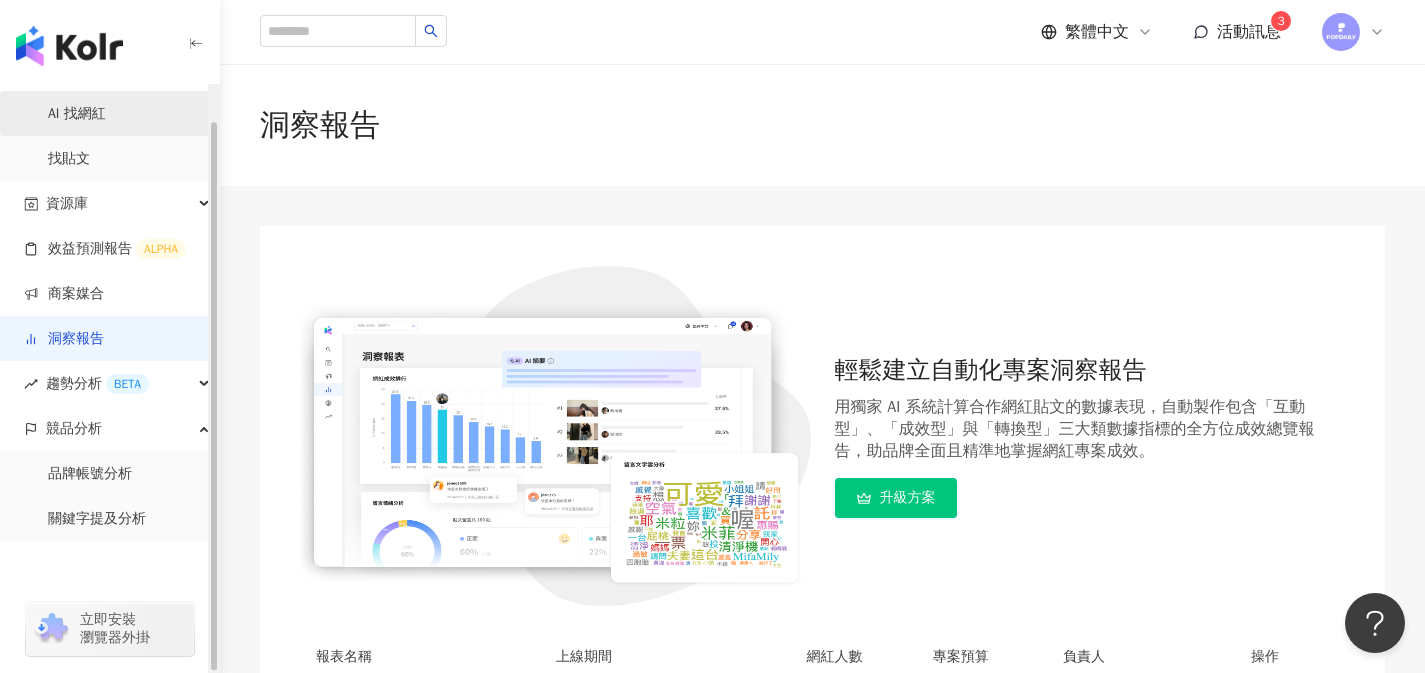 click on "AI 找網紅" at bounding box center (77, 114) 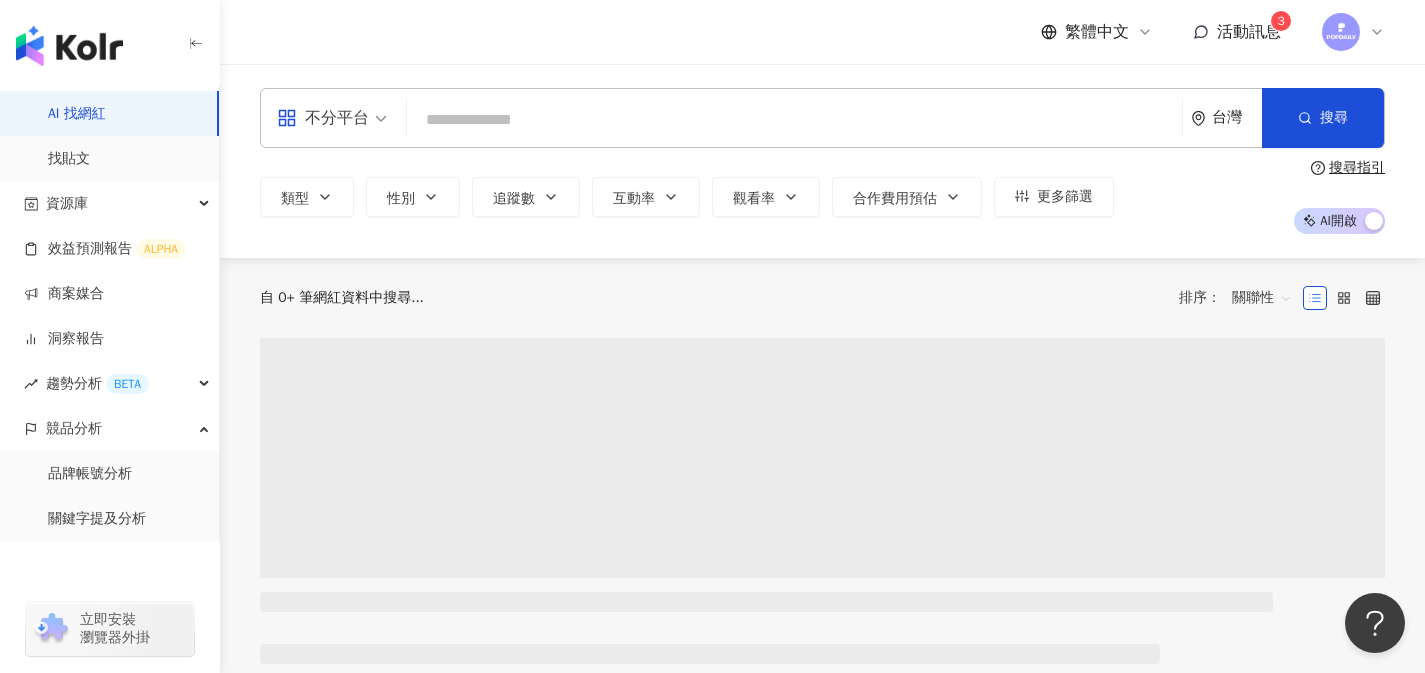 click on "不分平台" at bounding box center (332, 118) 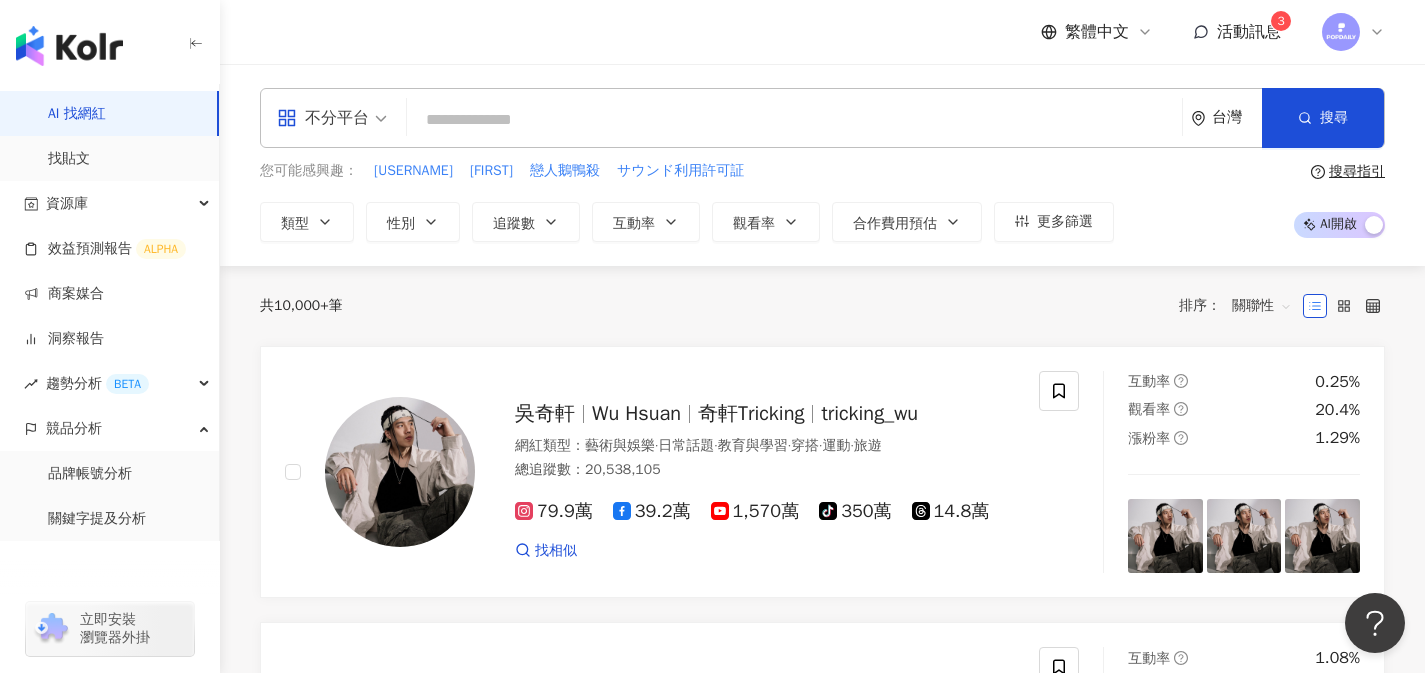 click at bounding box center (794, 120) 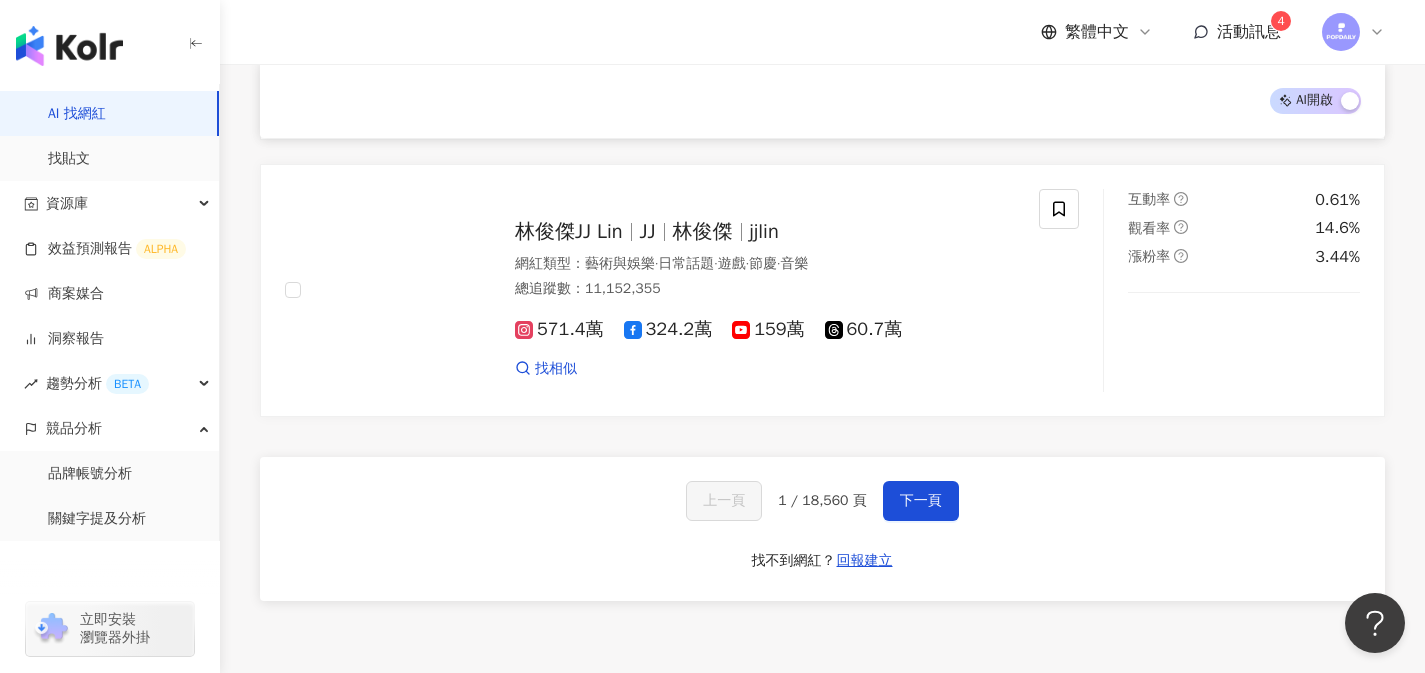 scroll, scrollTop: 3241, scrollLeft: 0, axis: vertical 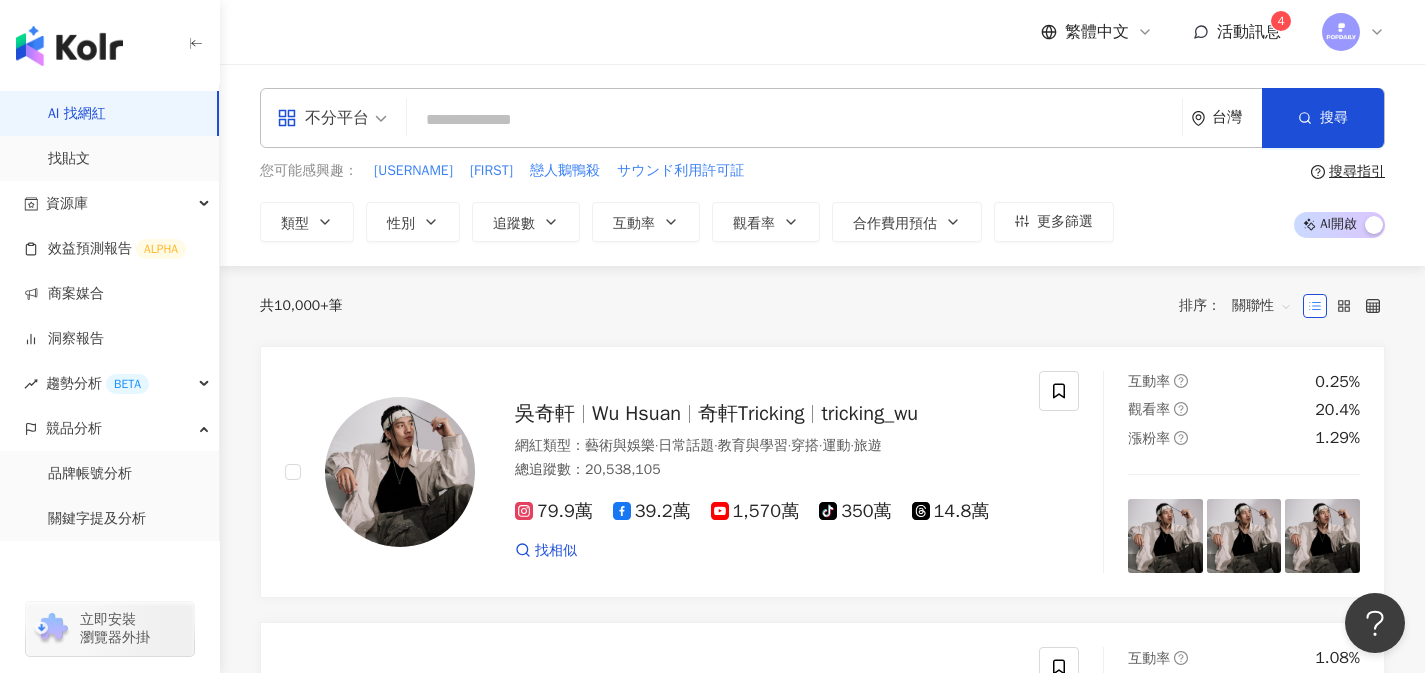 paste on "**********" 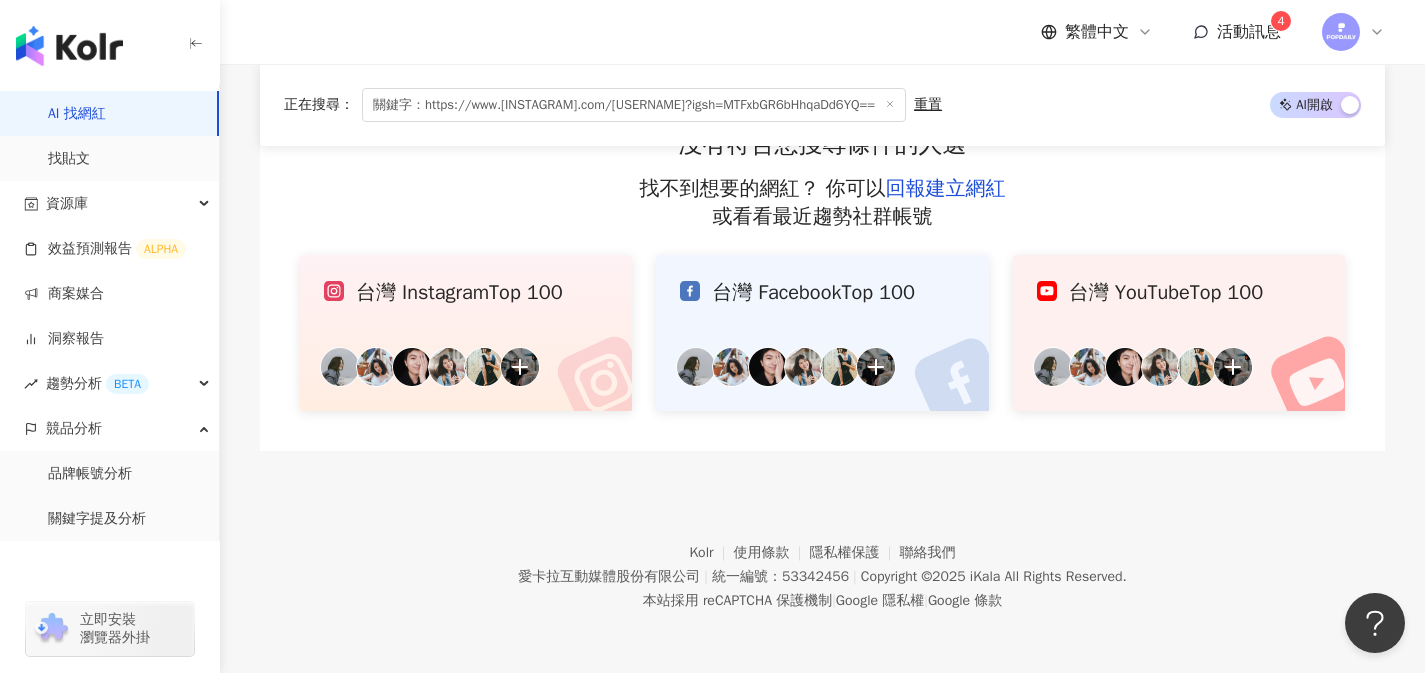 scroll, scrollTop: 0, scrollLeft: 0, axis: both 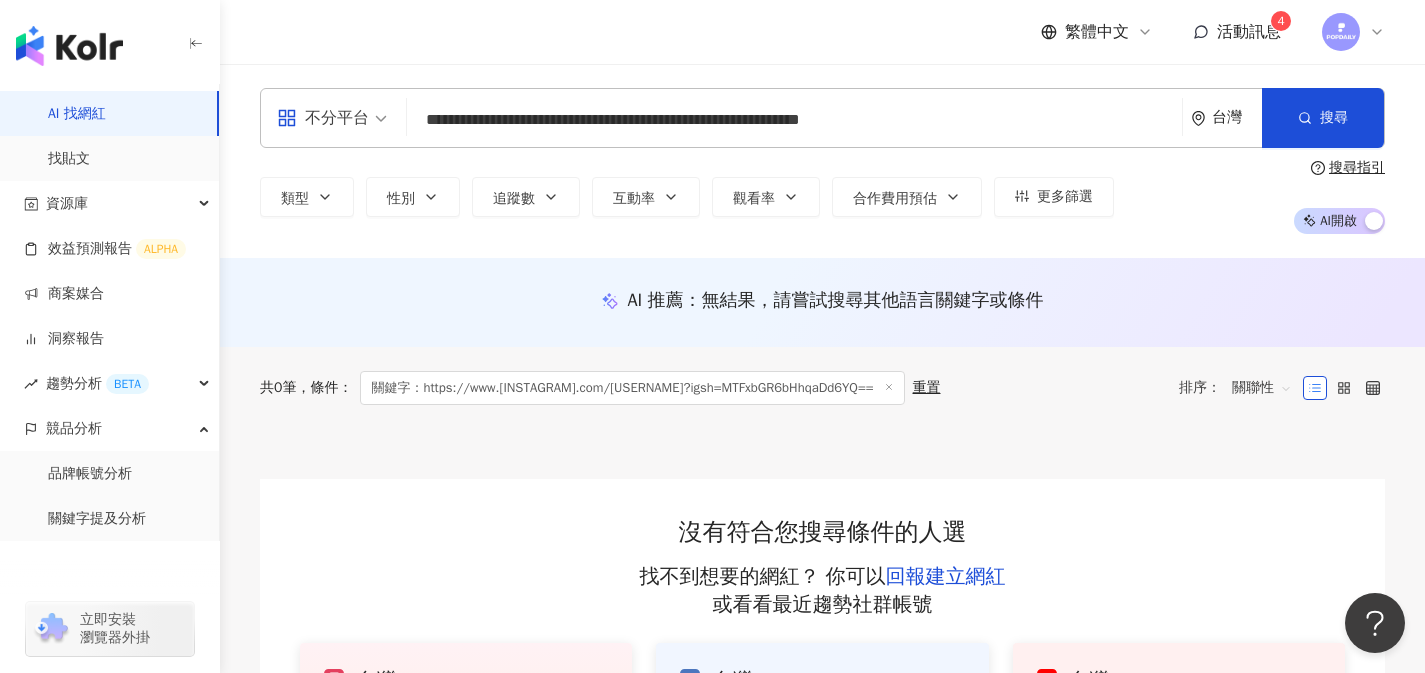 type 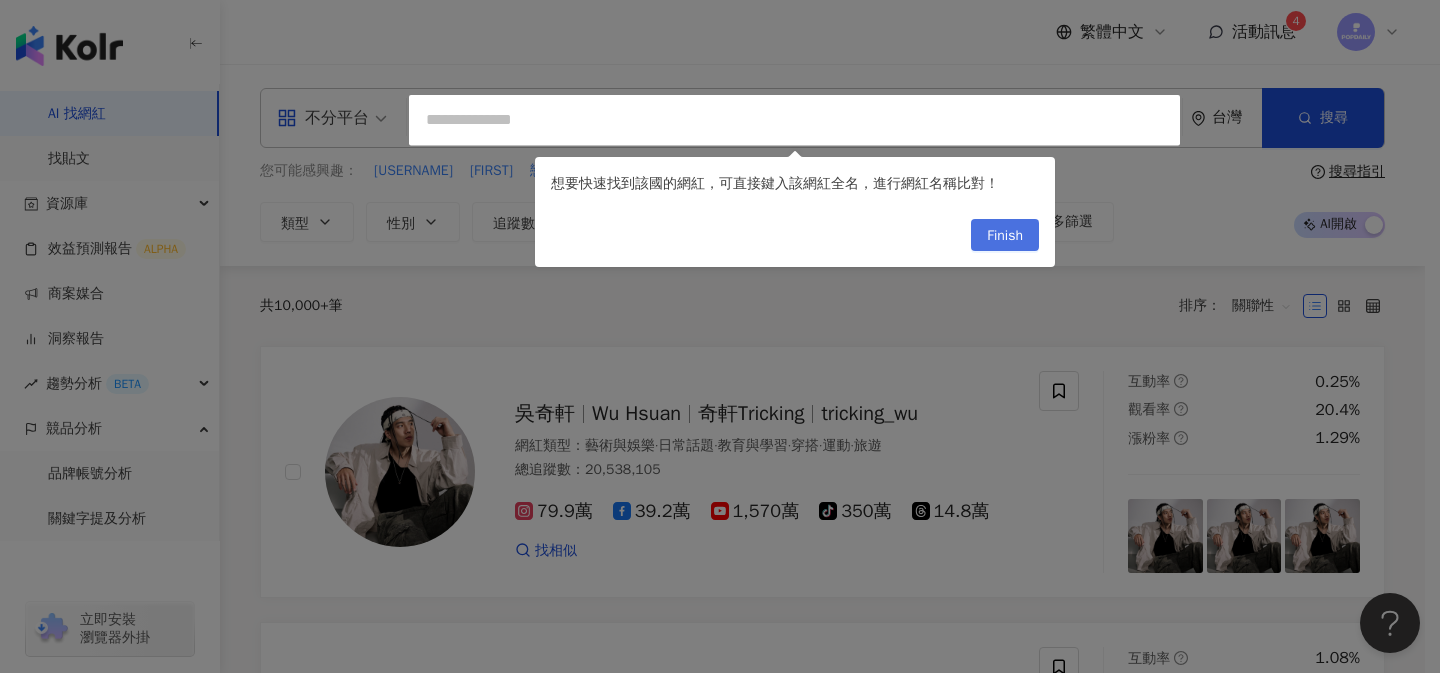 click on "Finish" at bounding box center (1005, 236) 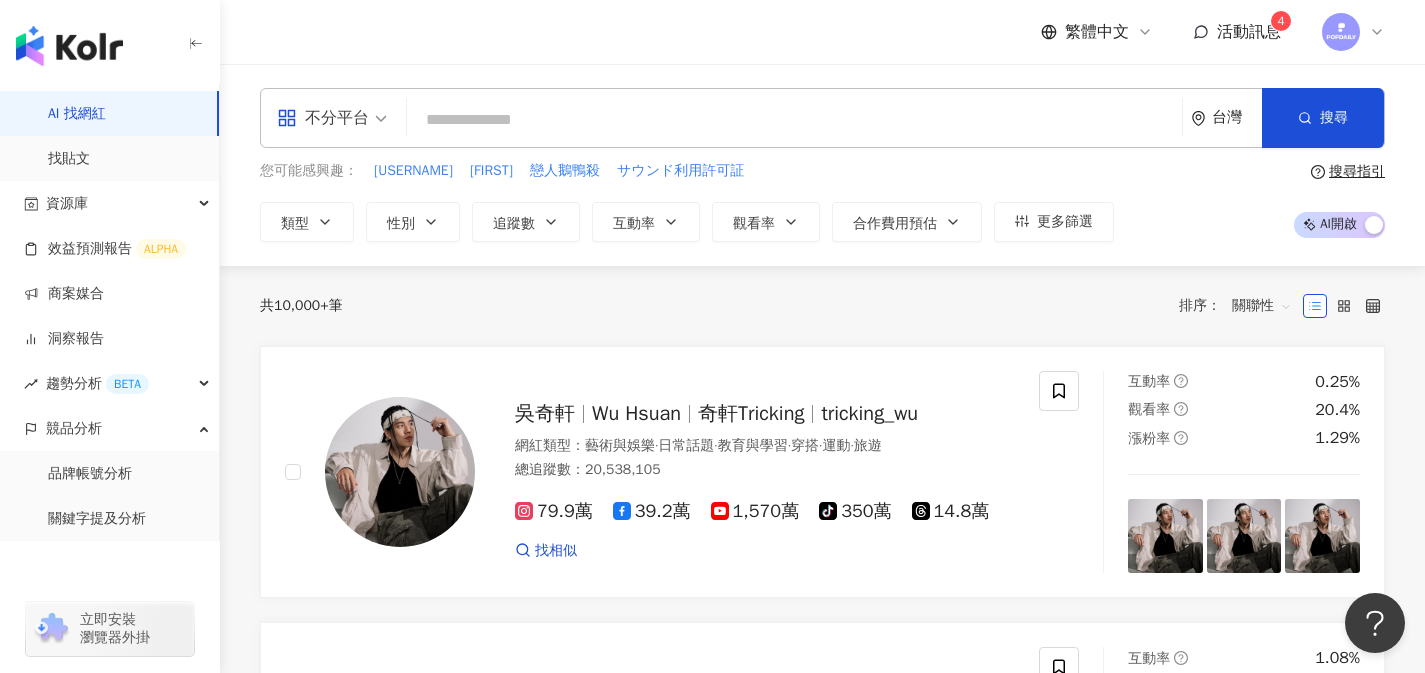 click on "共  10,000+  筆 排序： 關聯性" at bounding box center (822, 306) 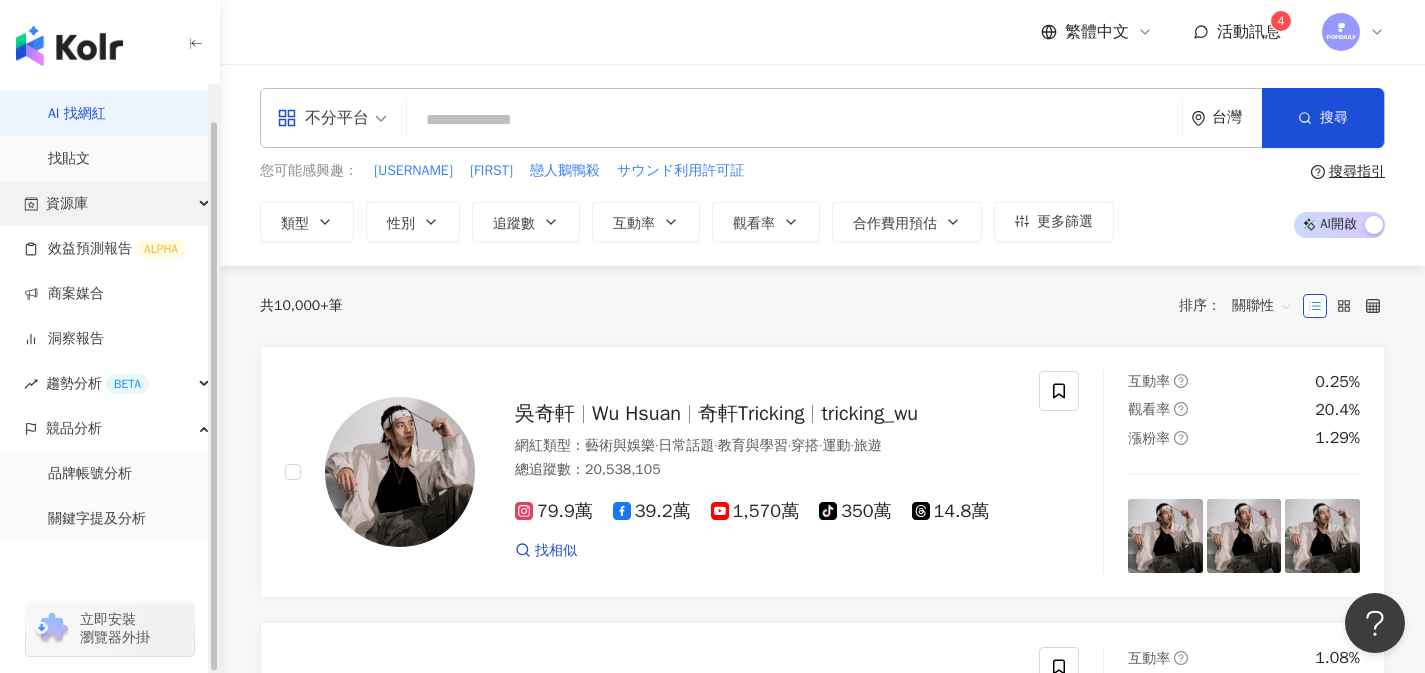 click on "資源庫" at bounding box center [109, 203] 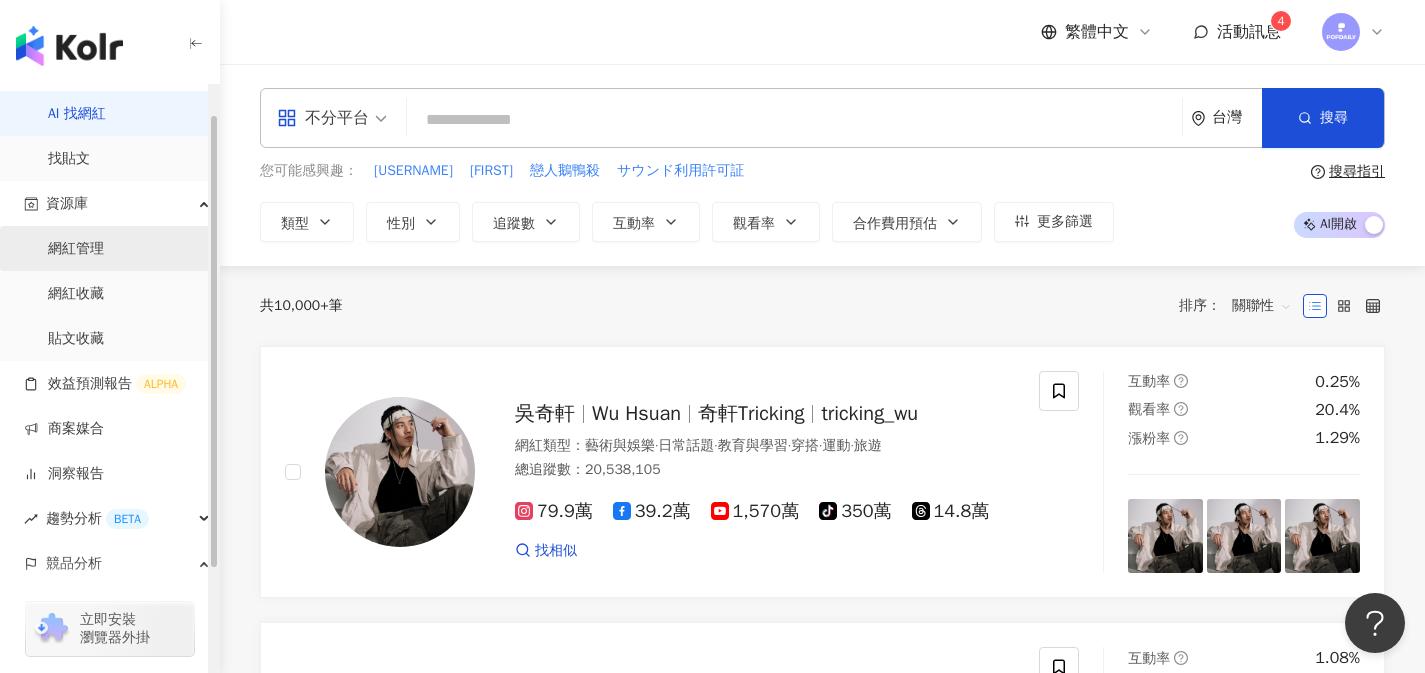 click on "網紅管理" at bounding box center [76, 249] 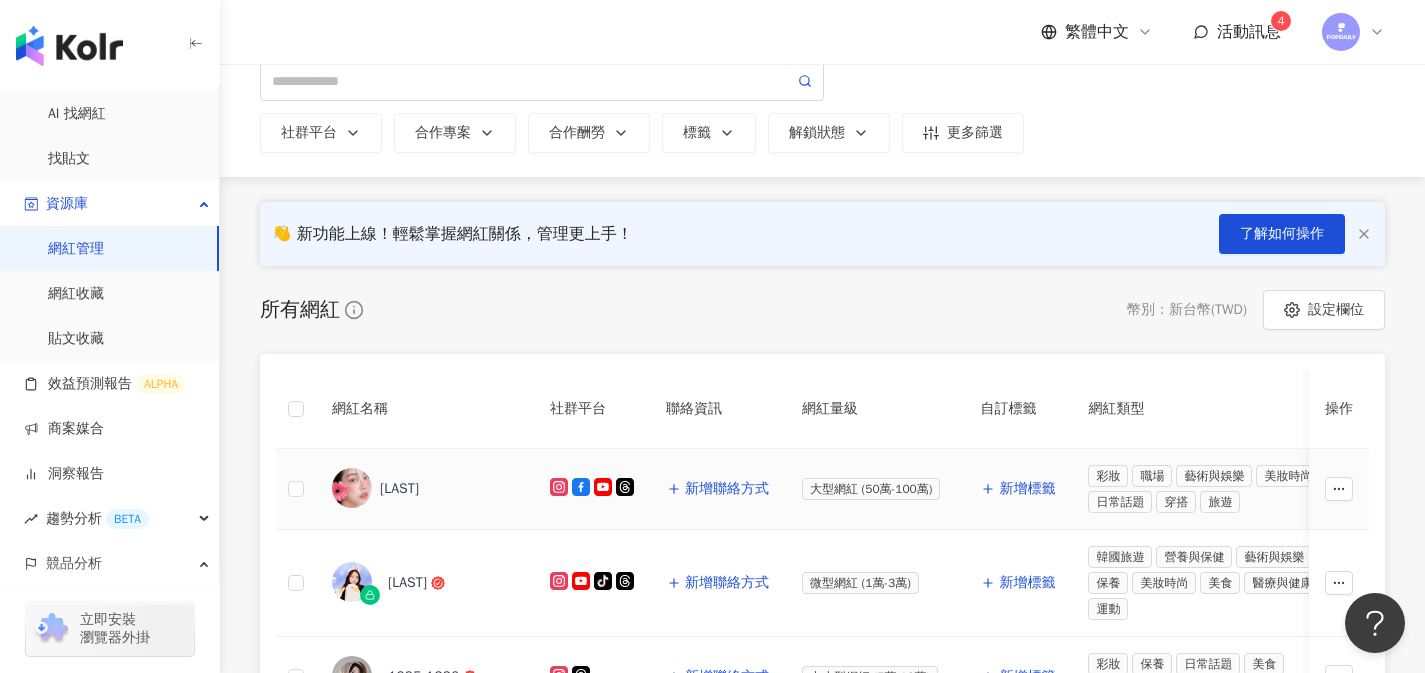 scroll, scrollTop: 83, scrollLeft: 0, axis: vertical 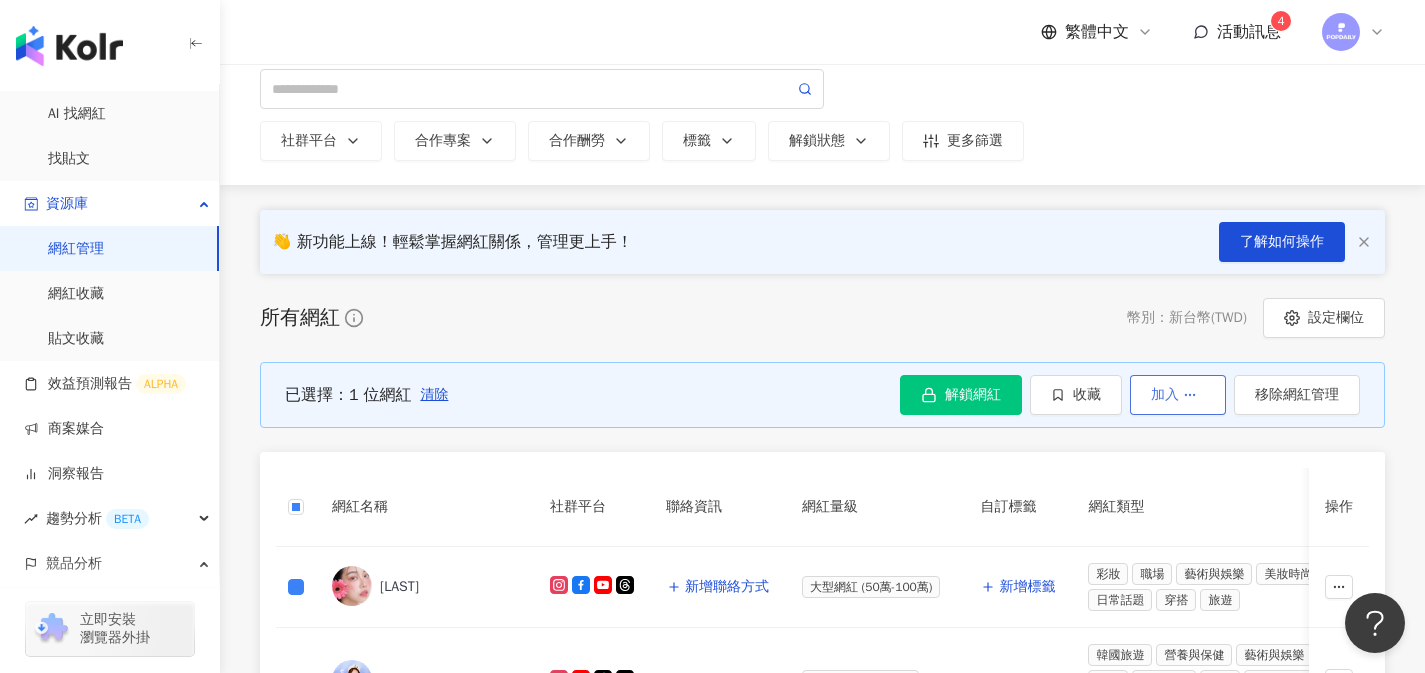 click on "加入" at bounding box center (1165, 395) 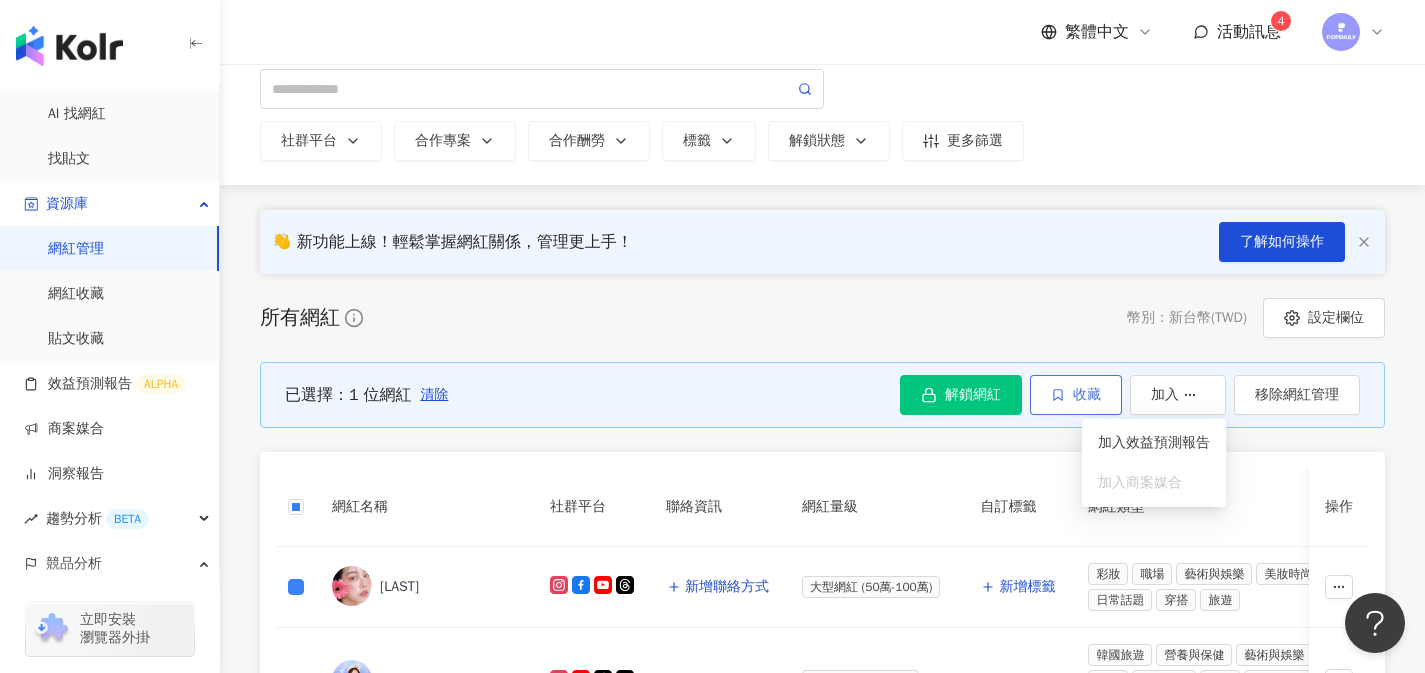 click on "收藏" at bounding box center (1087, 395) 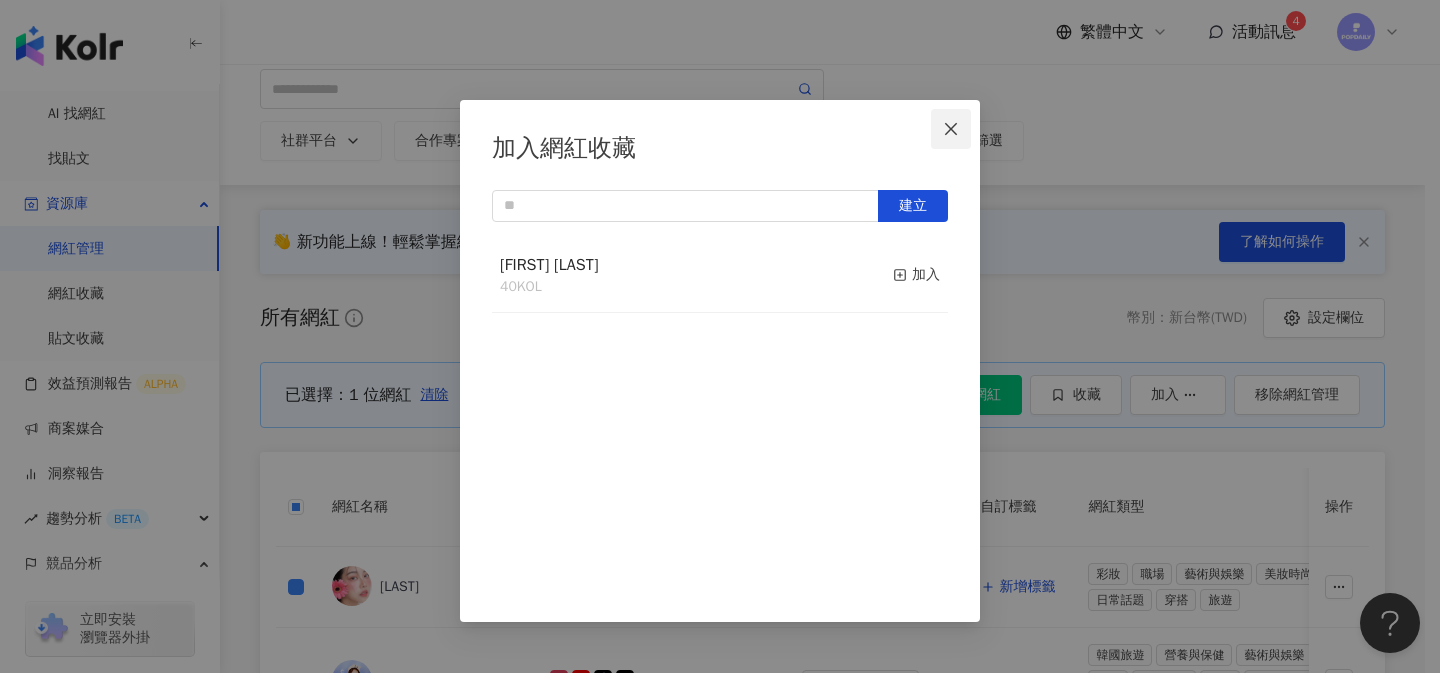 click 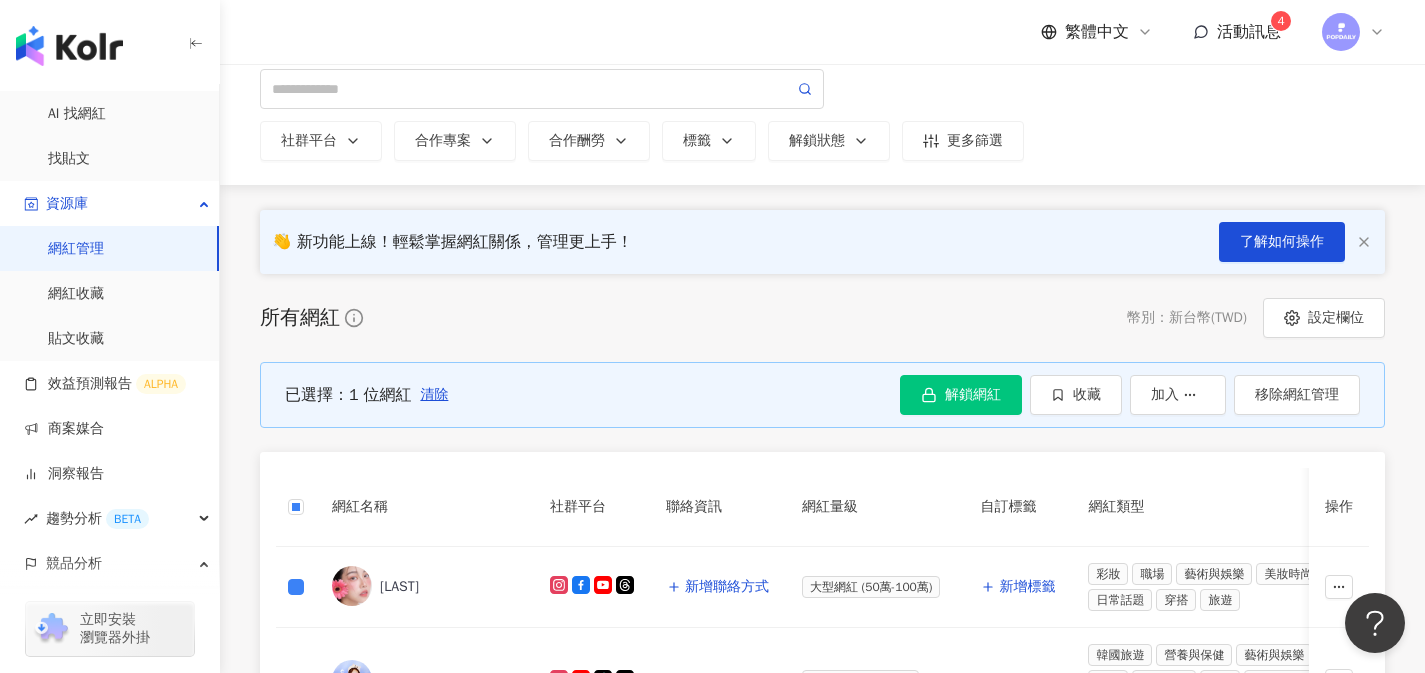 click on "所有網紅 幣別 ： 新台幣 ( TWD ) 設定欄位" at bounding box center (822, 318) 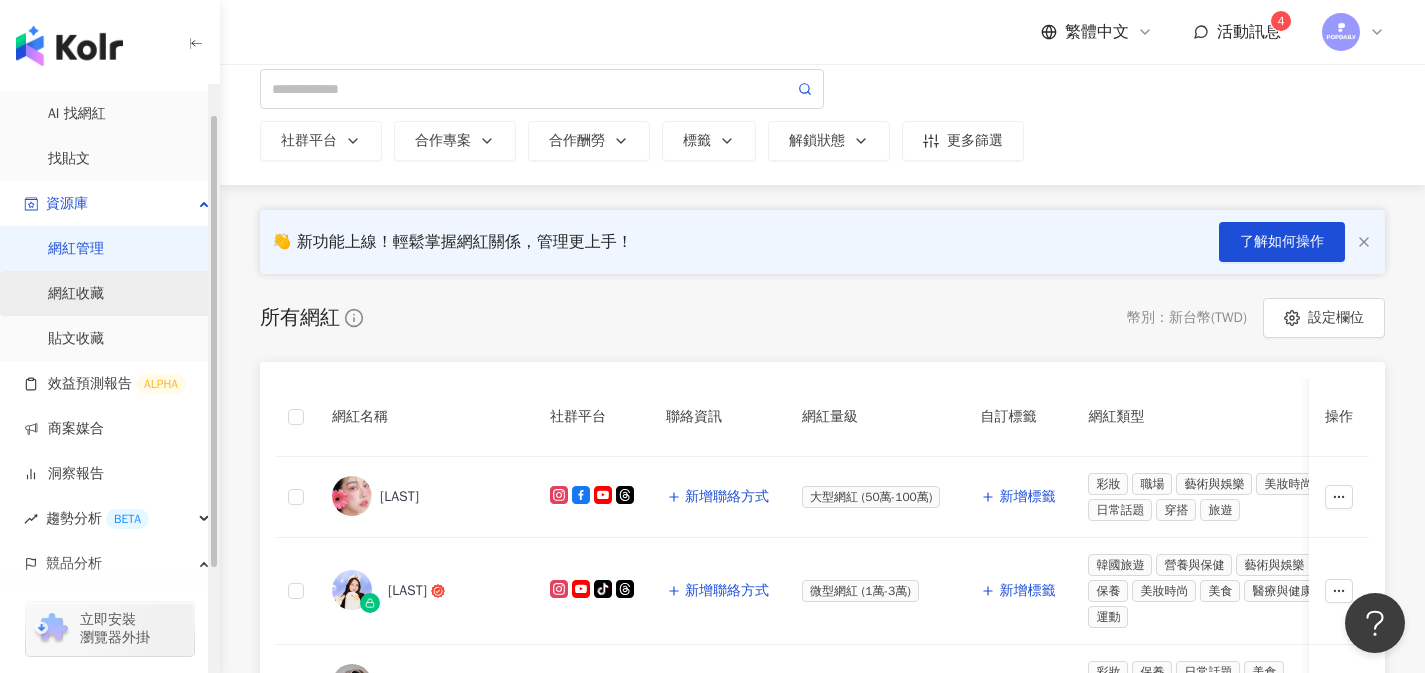 click on "網紅收藏" at bounding box center [76, 294] 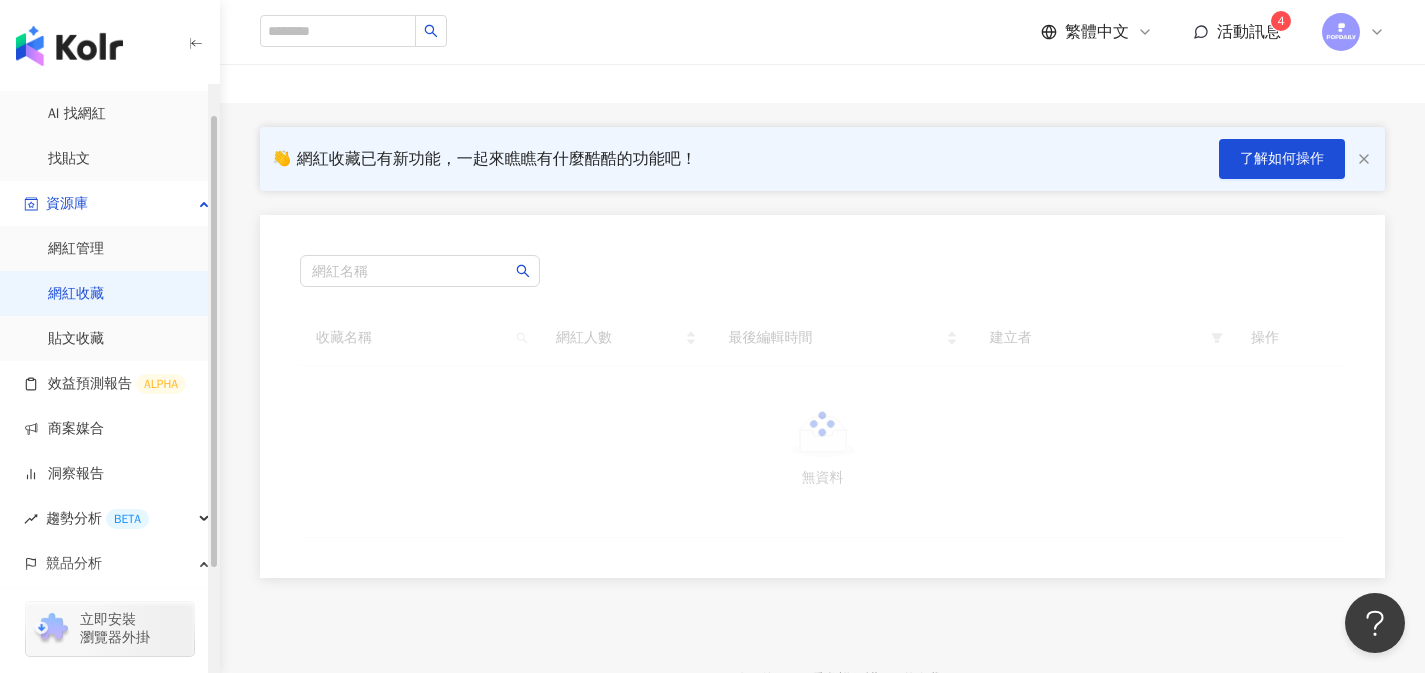 scroll, scrollTop: 0, scrollLeft: 0, axis: both 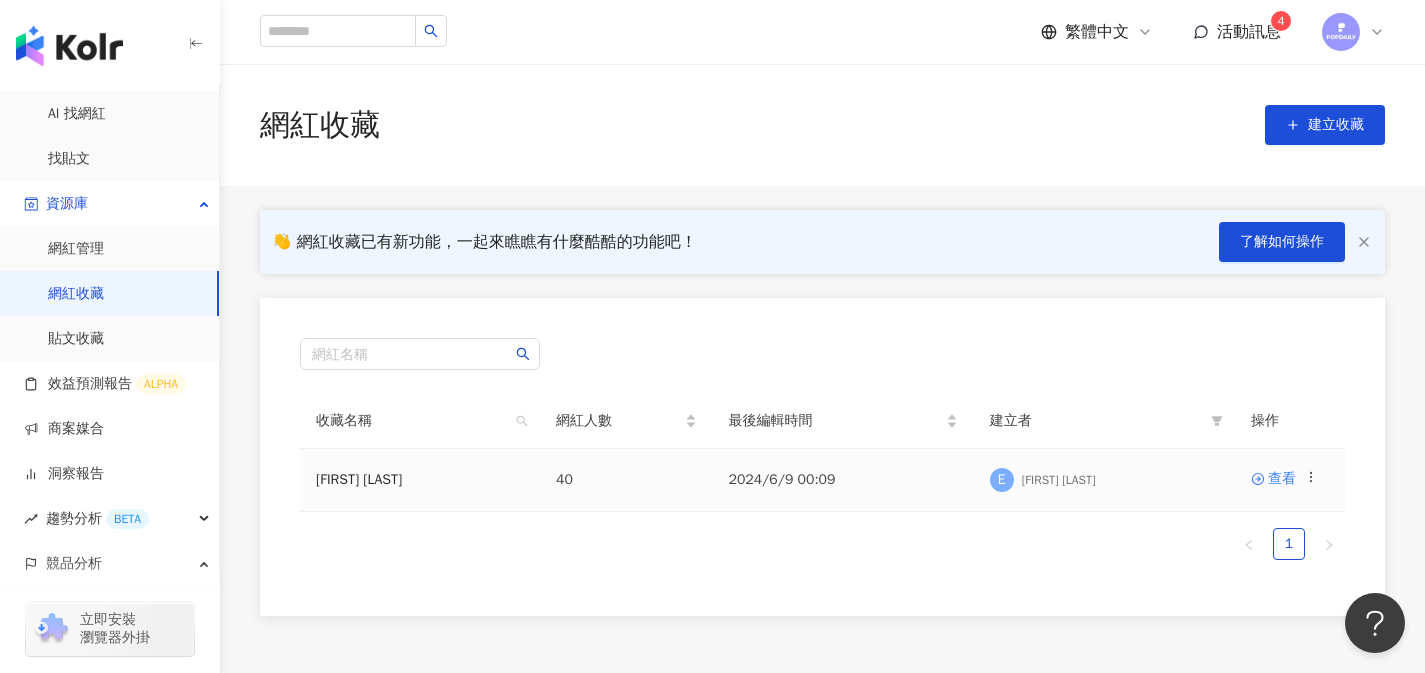 click on "40" at bounding box center [626, 480] 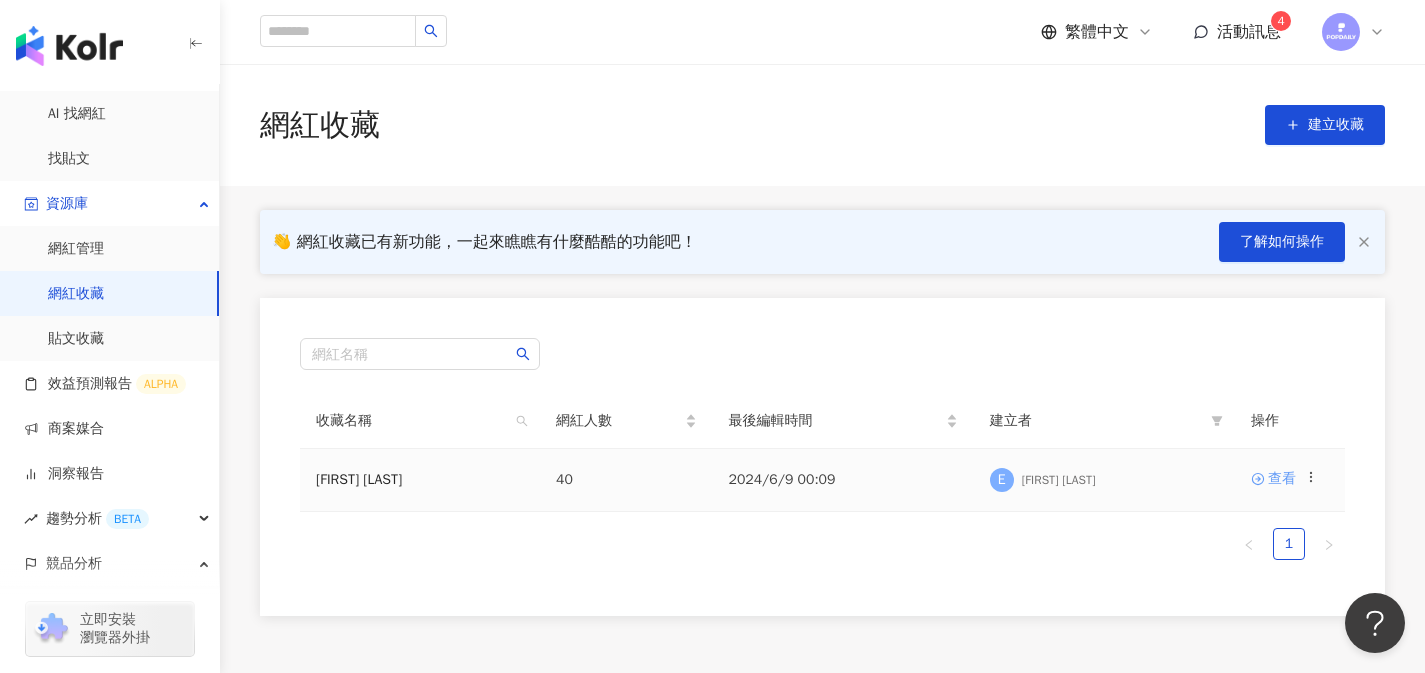 click on "查看" at bounding box center [1282, 479] 